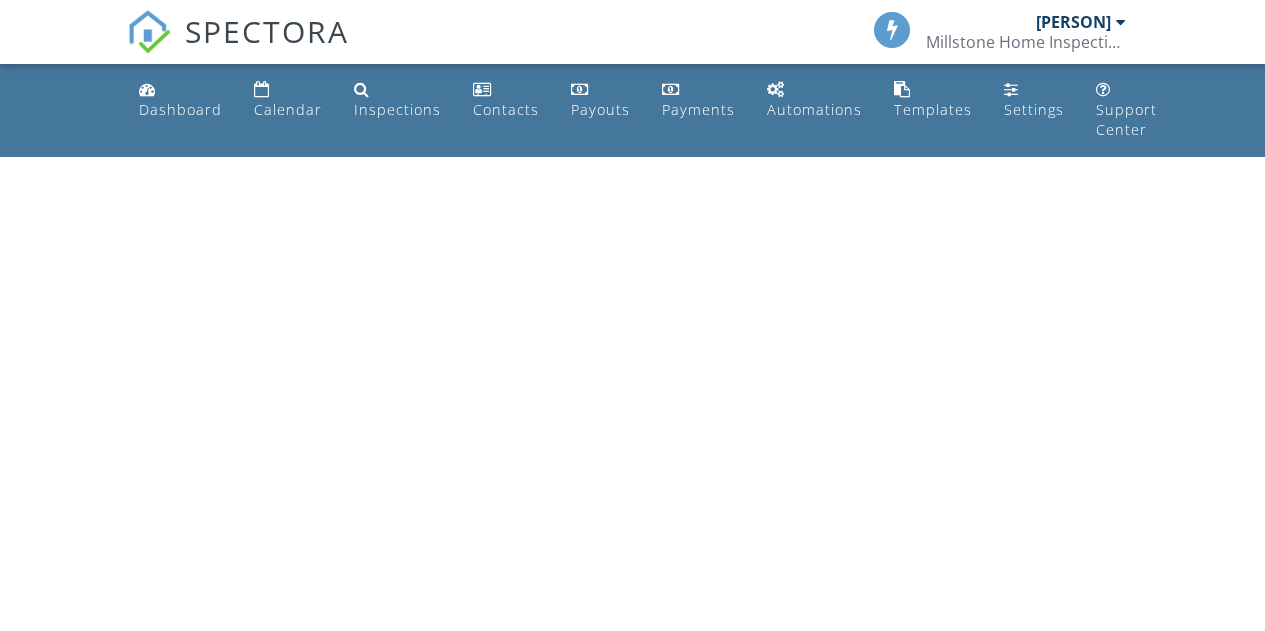 scroll, scrollTop: 0, scrollLeft: 0, axis: both 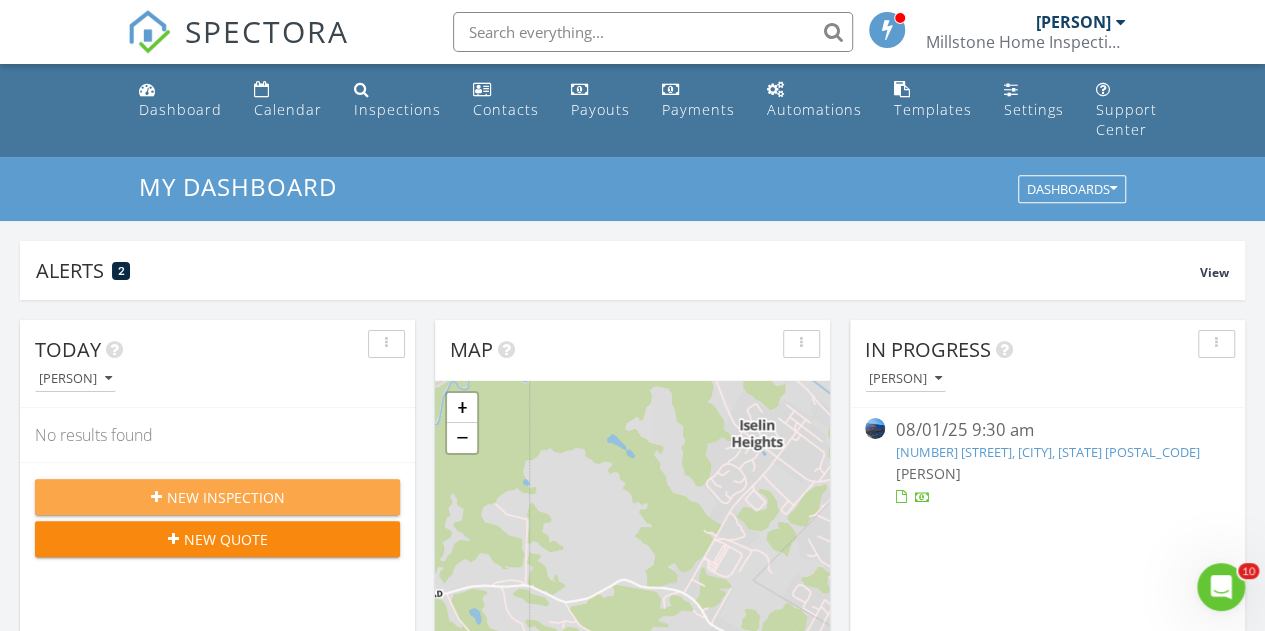 click on "New Inspection" at bounding box center [226, 497] 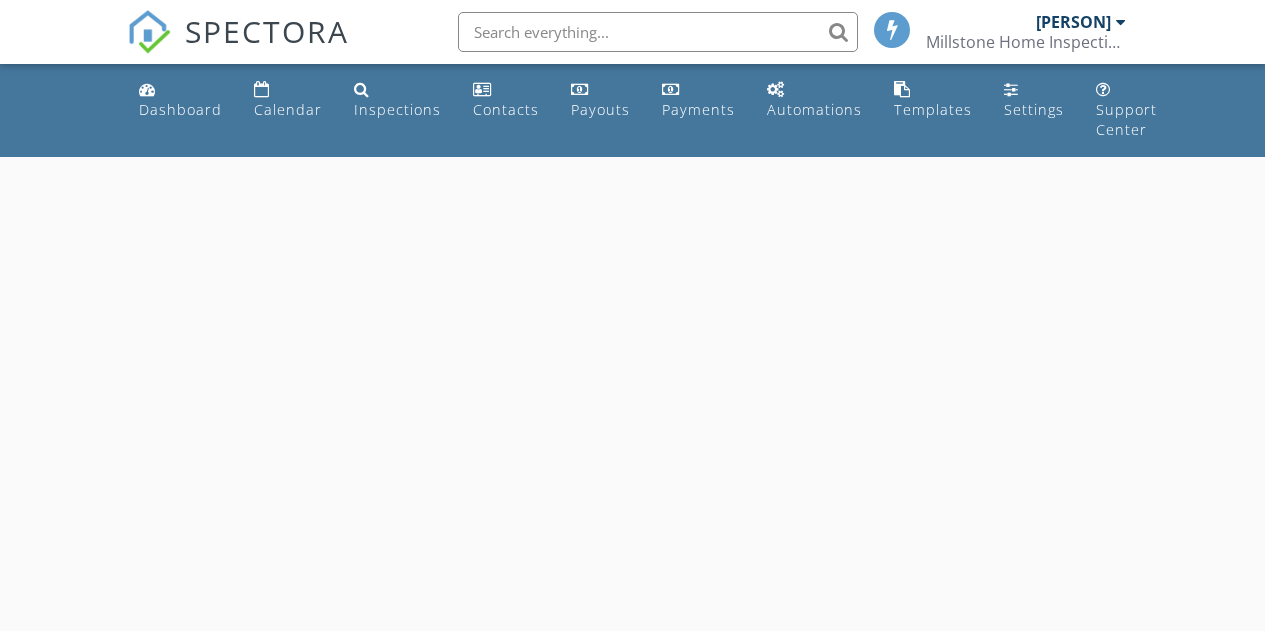 scroll, scrollTop: 0, scrollLeft: 0, axis: both 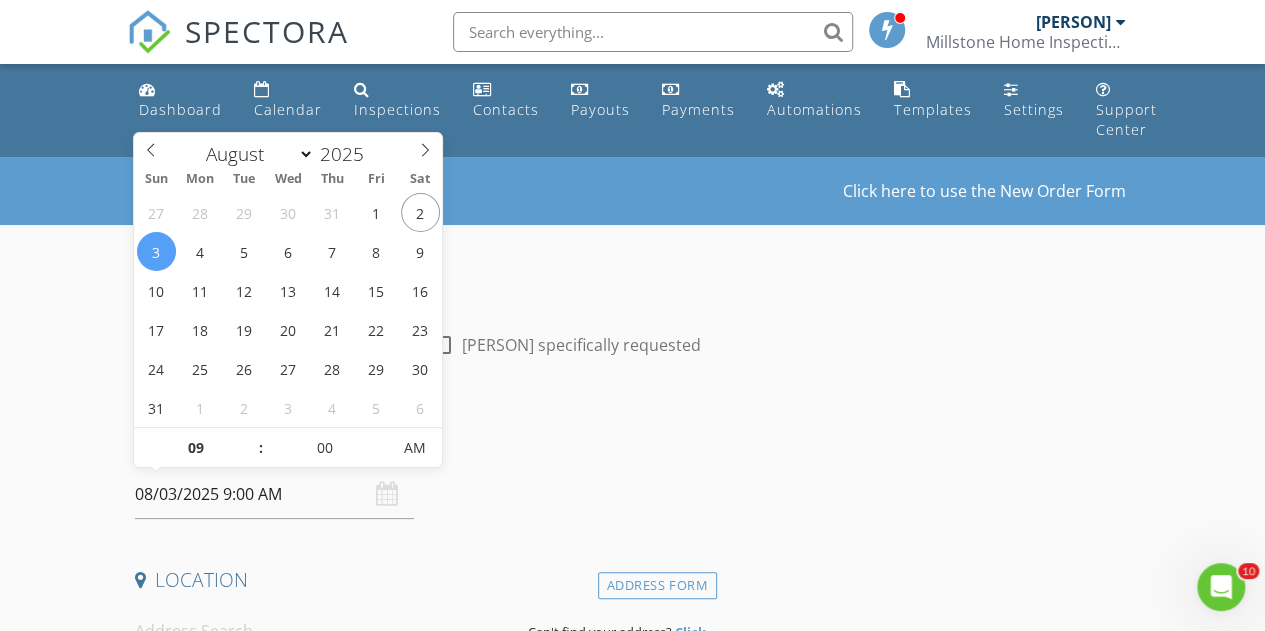 click on "08/03/2025 9:00 AM" at bounding box center [274, 494] 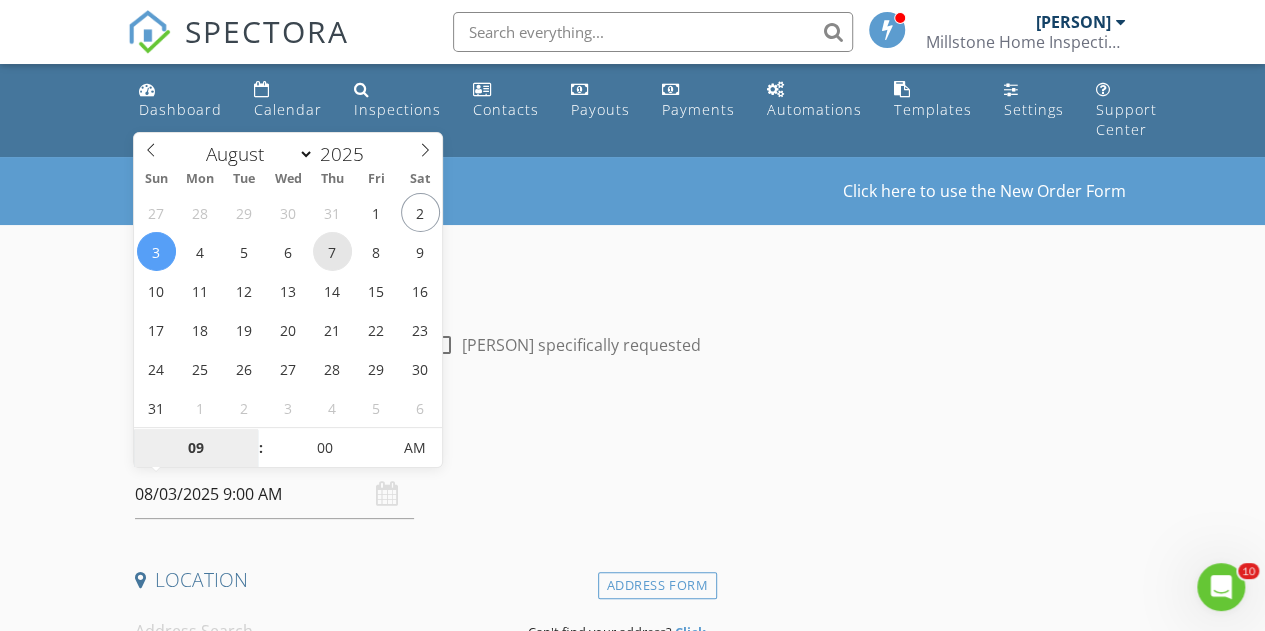 type on "08/07/2025 9:00 AM" 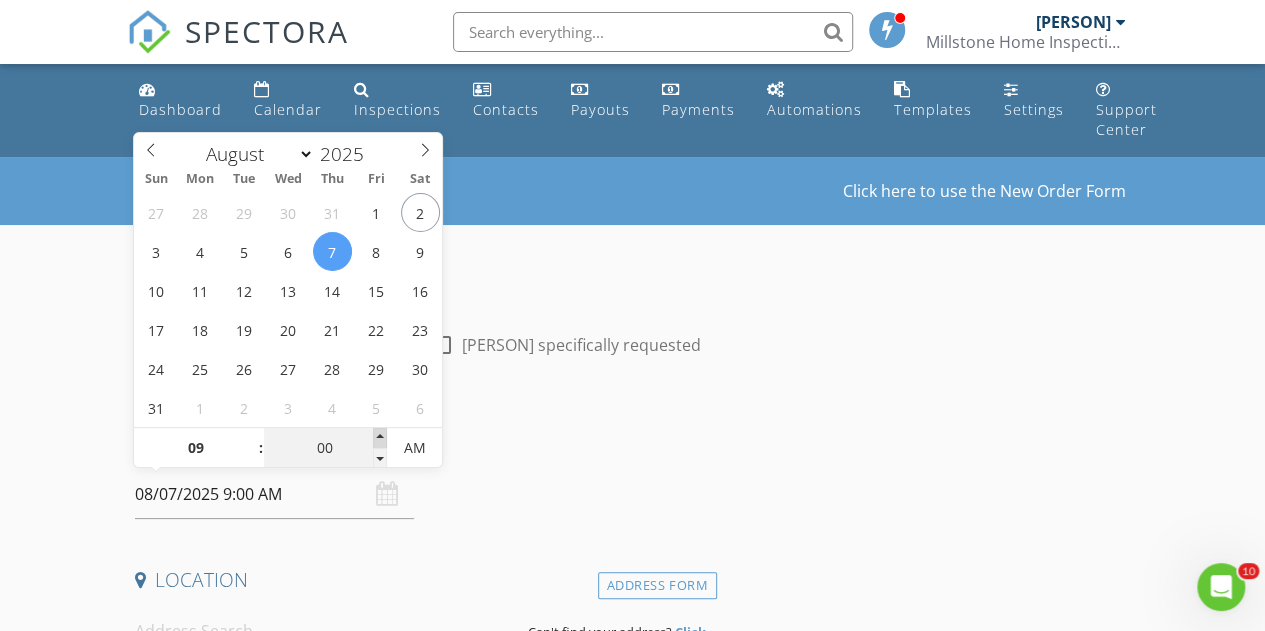 type on "05" 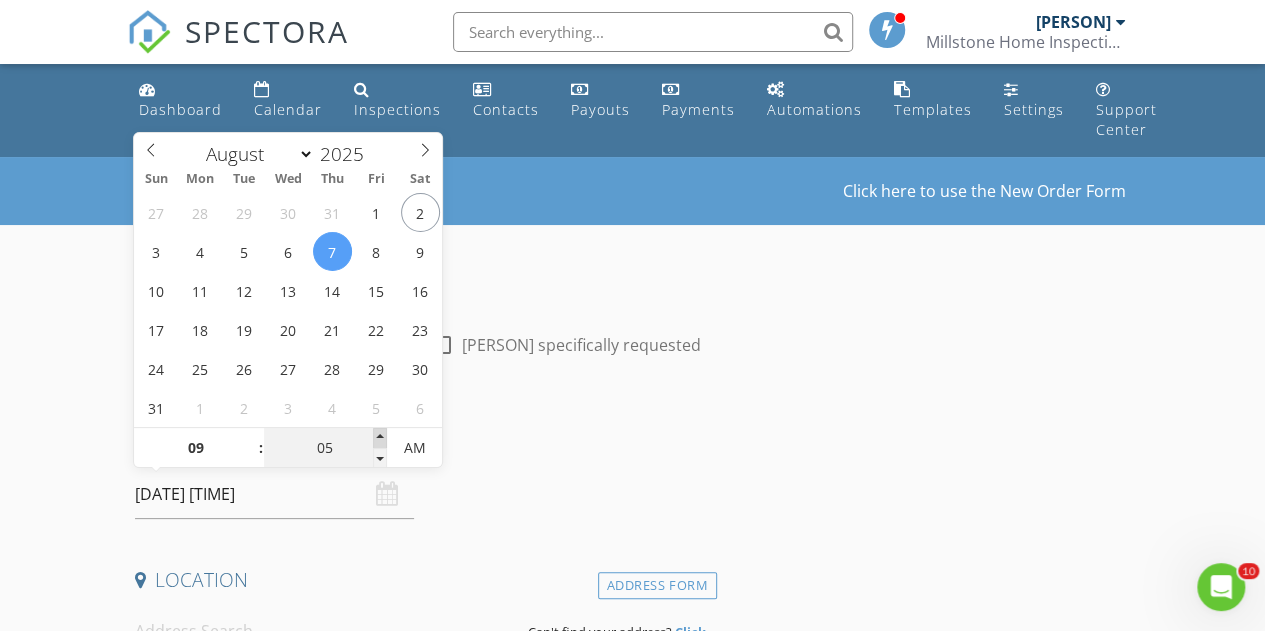click at bounding box center [380, 438] 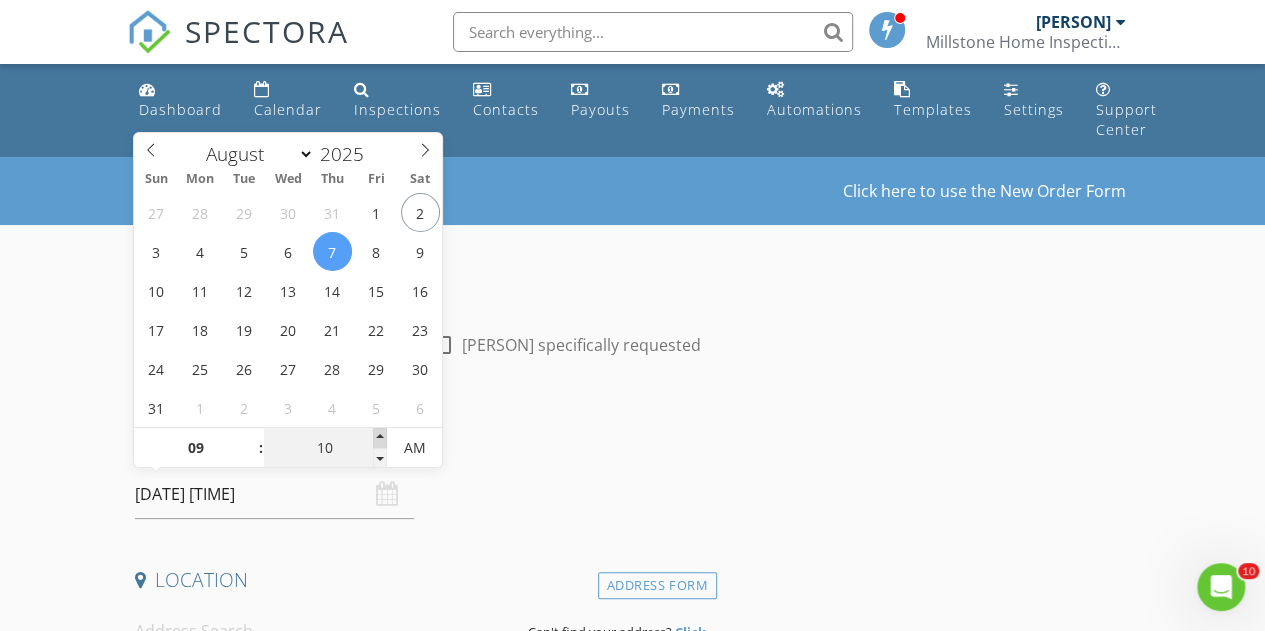 click at bounding box center [380, 438] 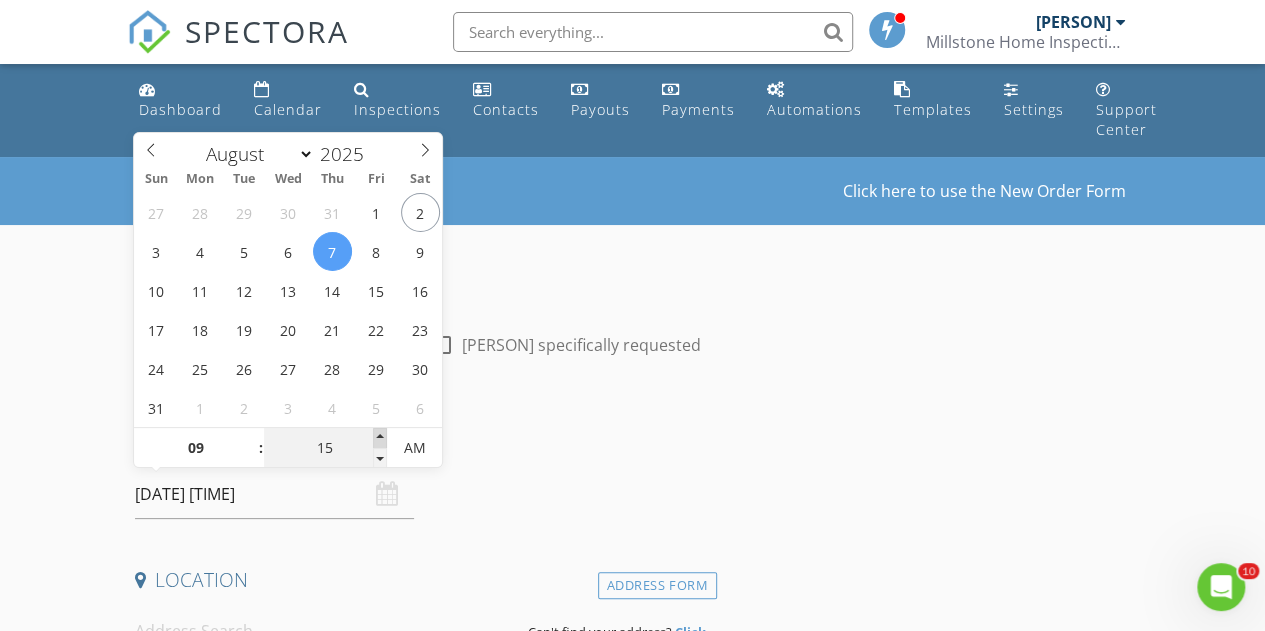 click at bounding box center (380, 438) 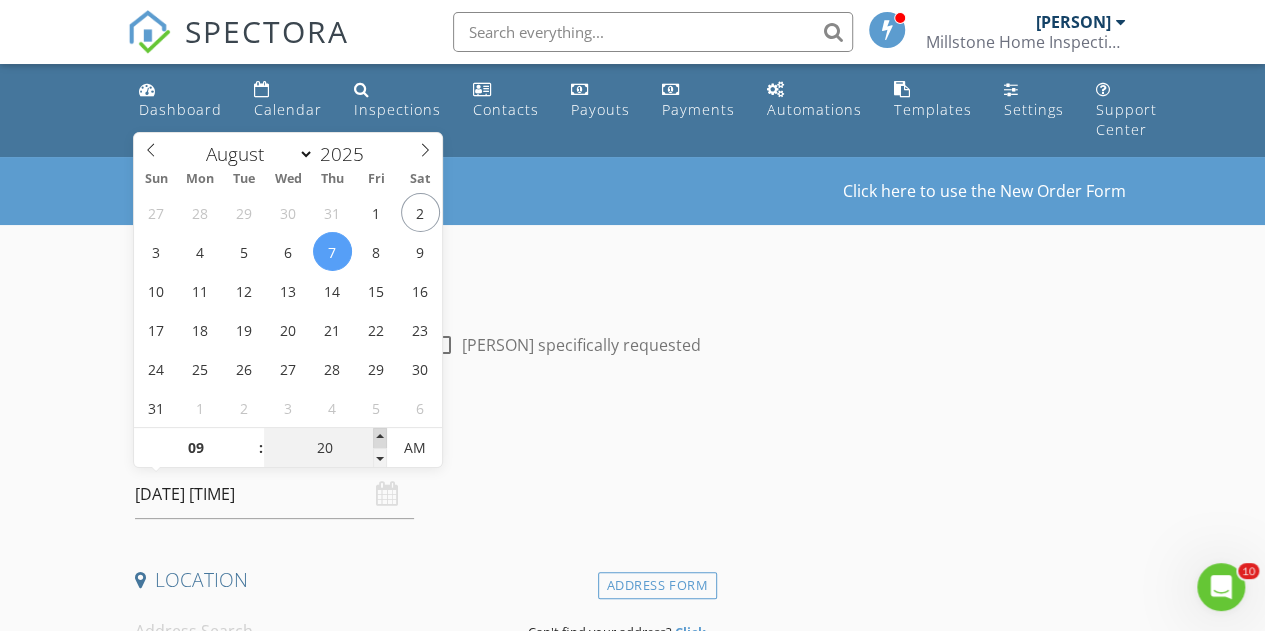 click at bounding box center [380, 438] 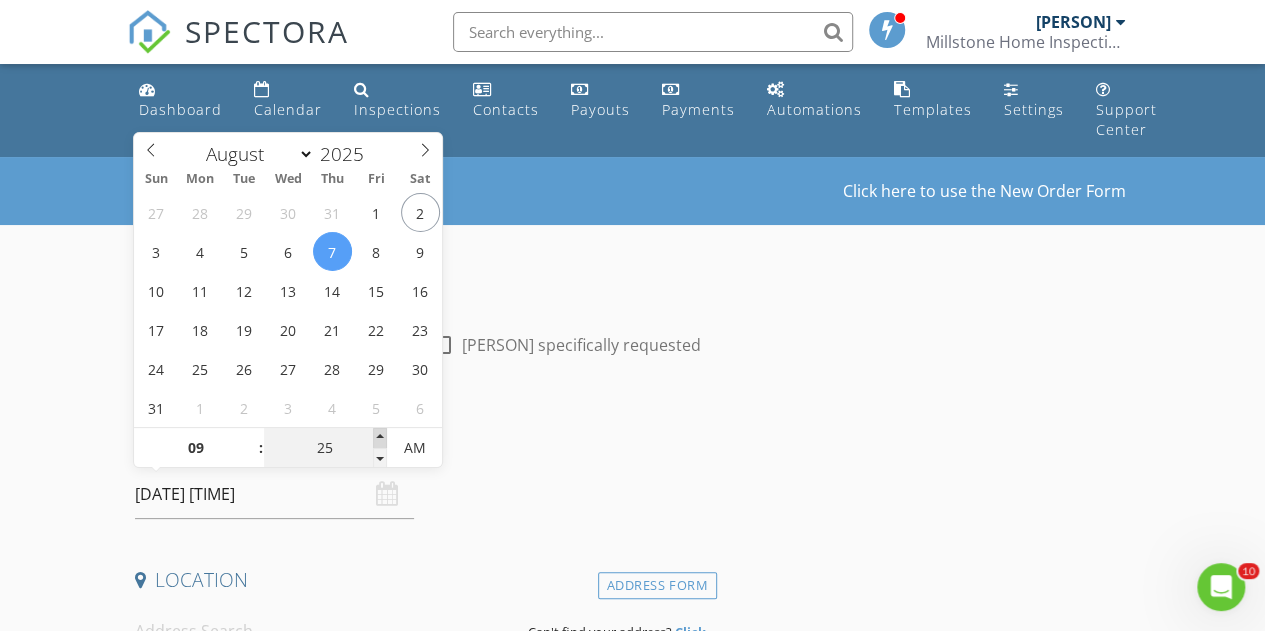 click at bounding box center [380, 438] 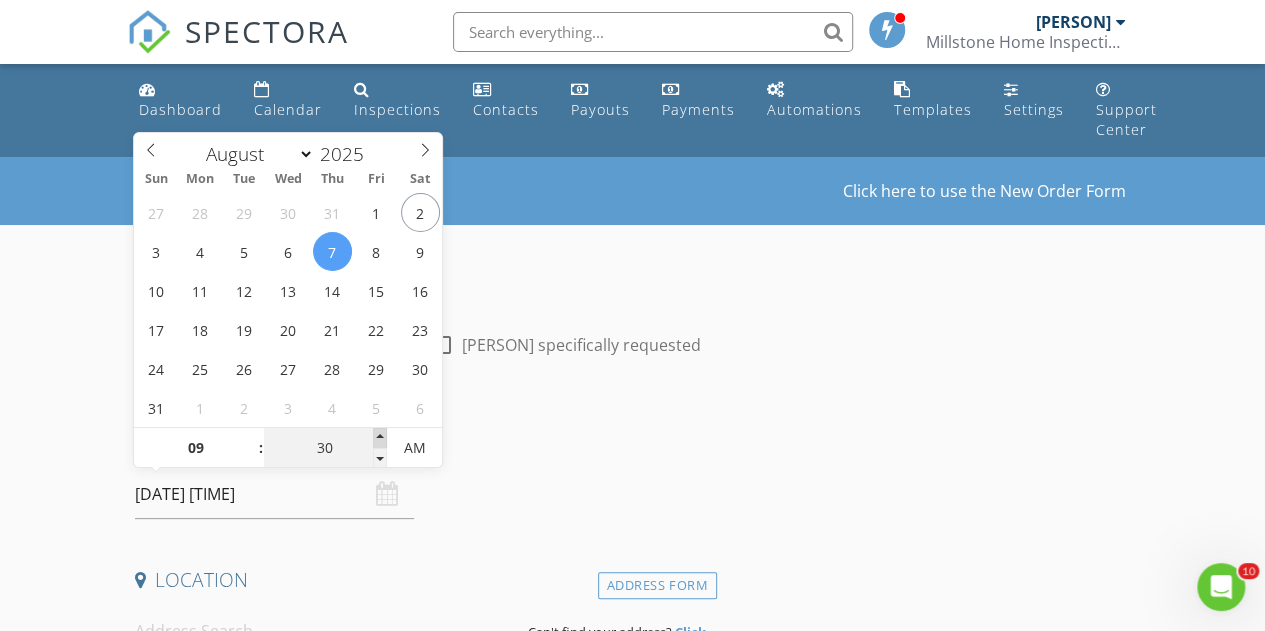 click at bounding box center [380, 438] 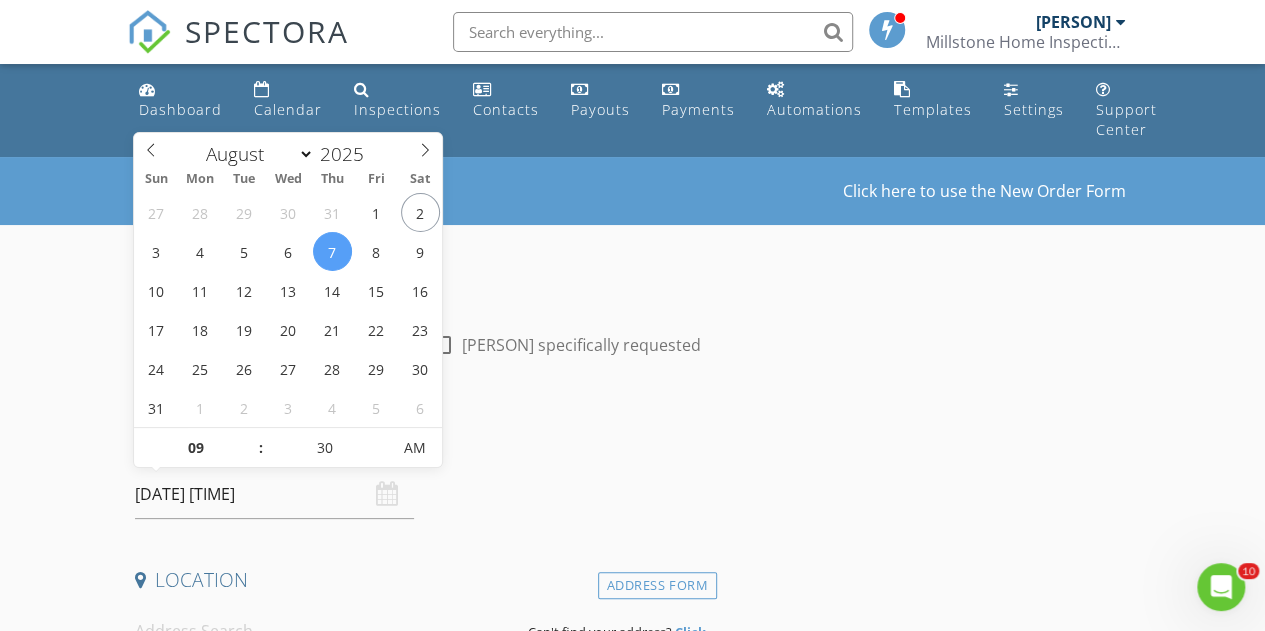 click on "Date/Time" at bounding box center [422, 443] 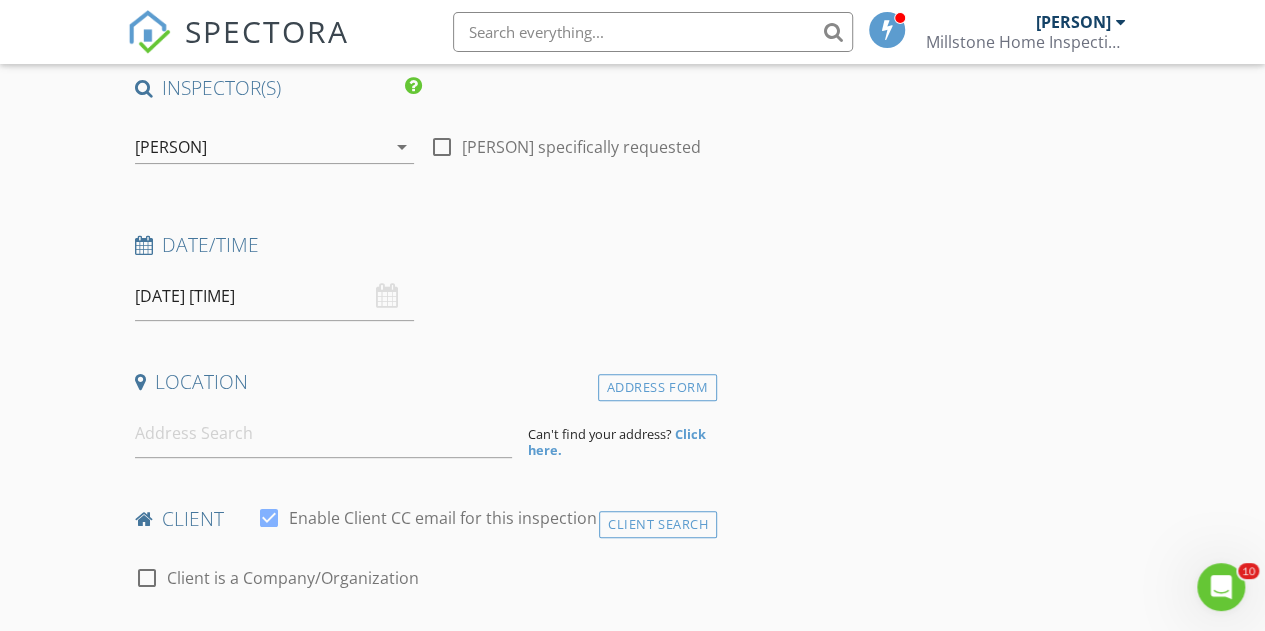 scroll, scrollTop: 200, scrollLeft: 0, axis: vertical 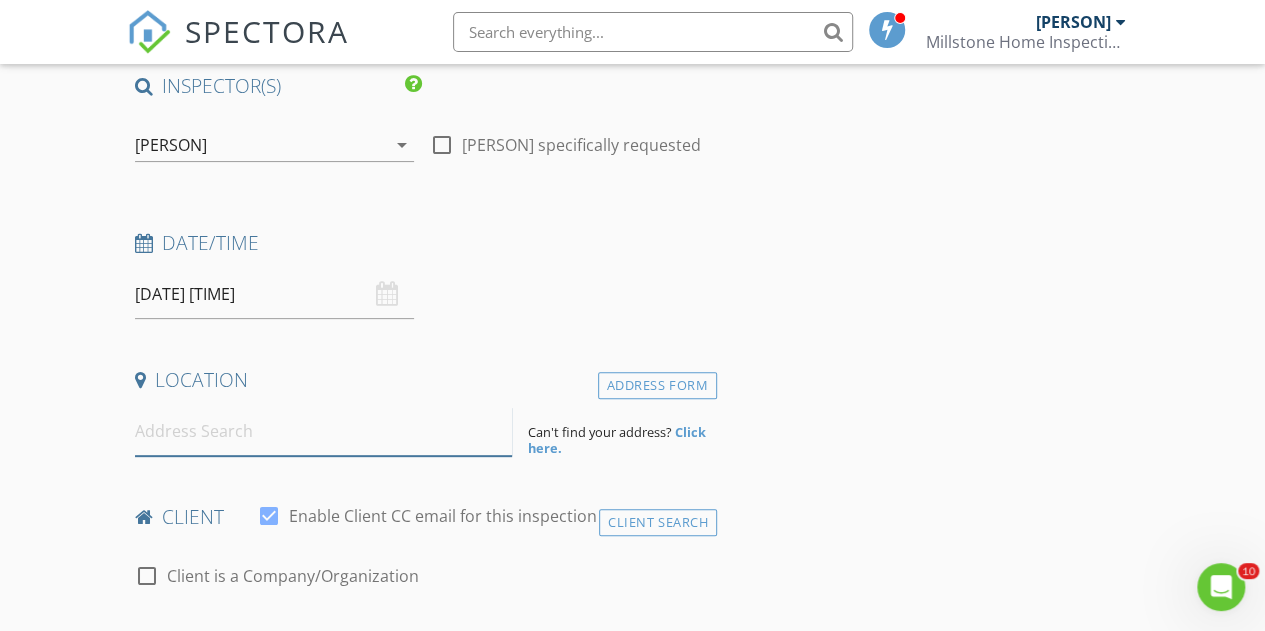 click at bounding box center [324, 431] 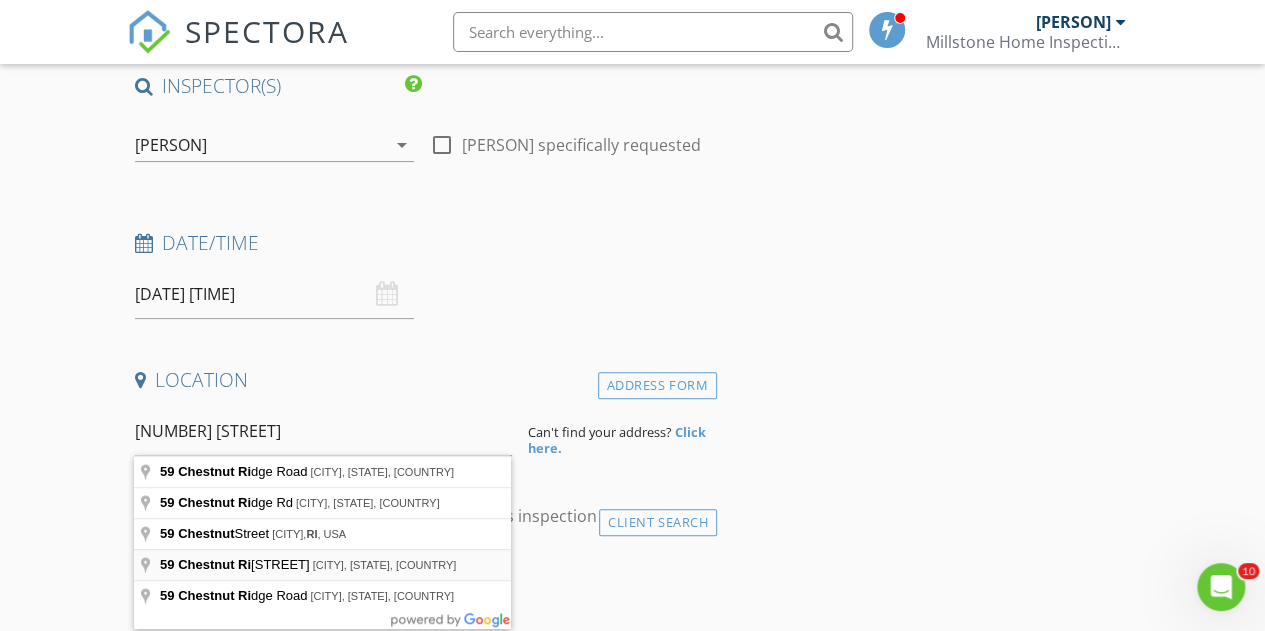 type on "59 Chestnut Ridge Drive, Clarion, PA, USA" 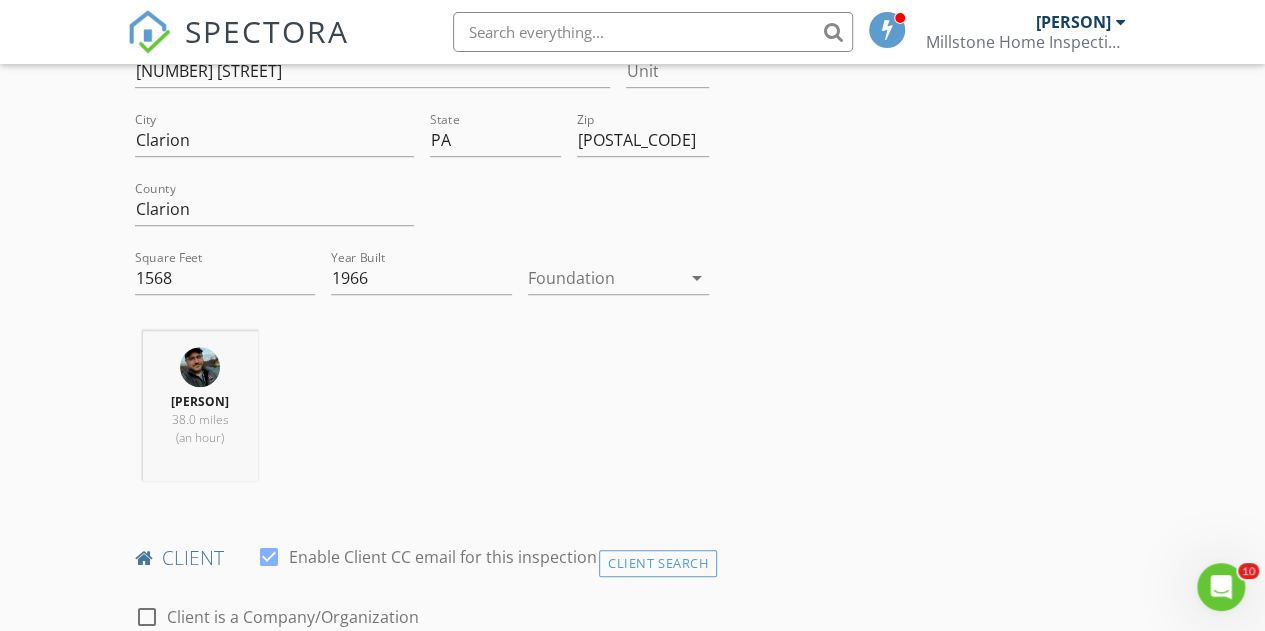 scroll, scrollTop: 600, scrollLeft: 0, axis: vertical 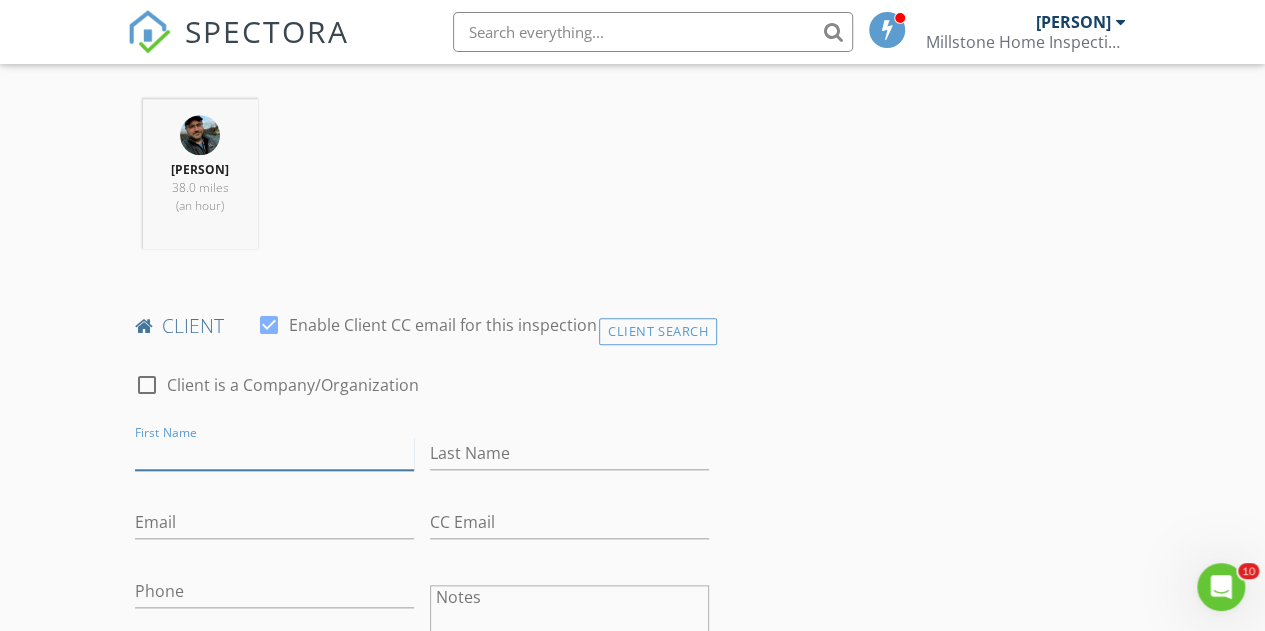 click on "First Name" at bounding box center (274, 453) 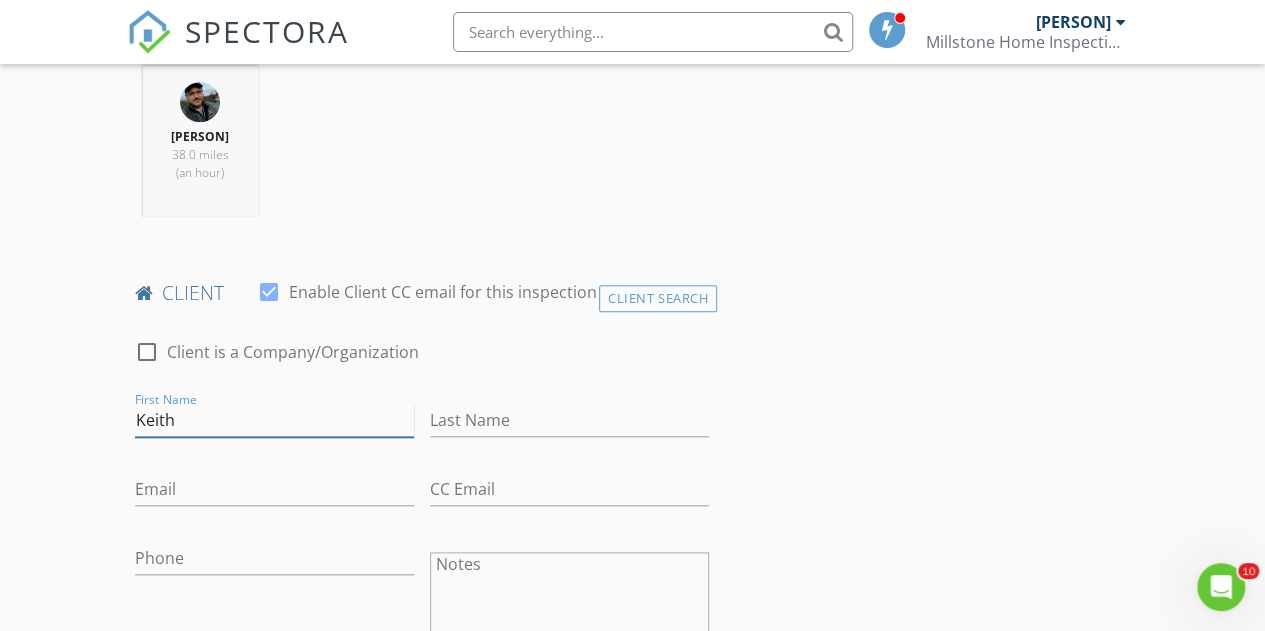 type on "Keith" 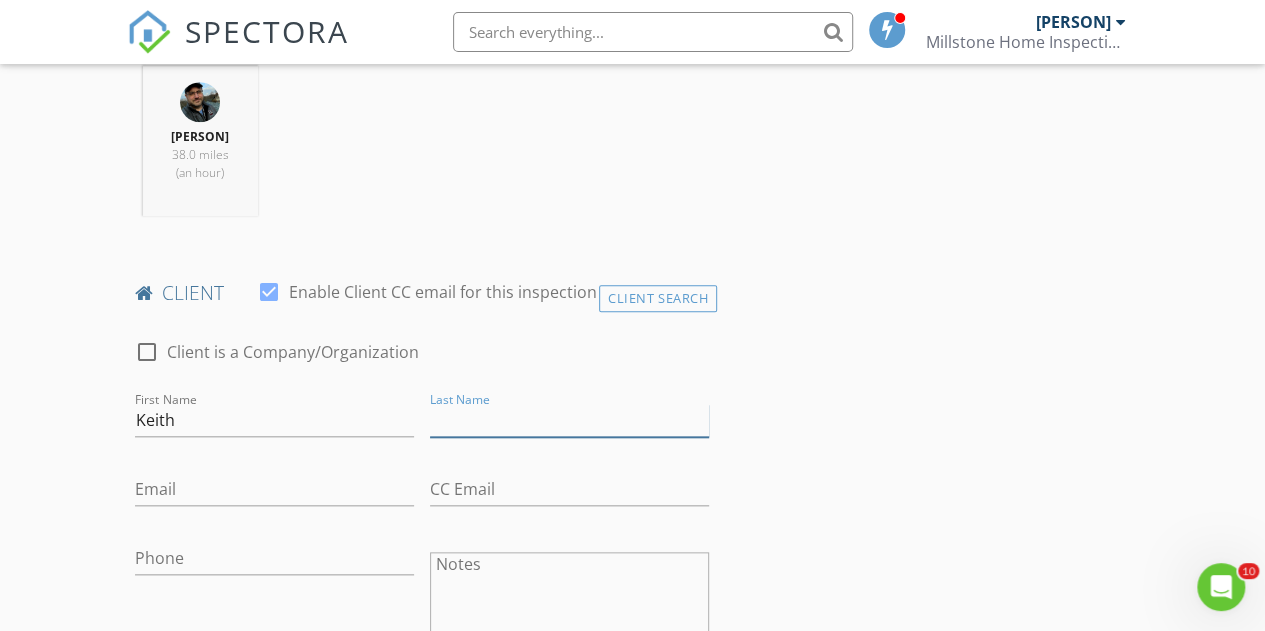 click on "Last Name" at bounding box center [569, 420] 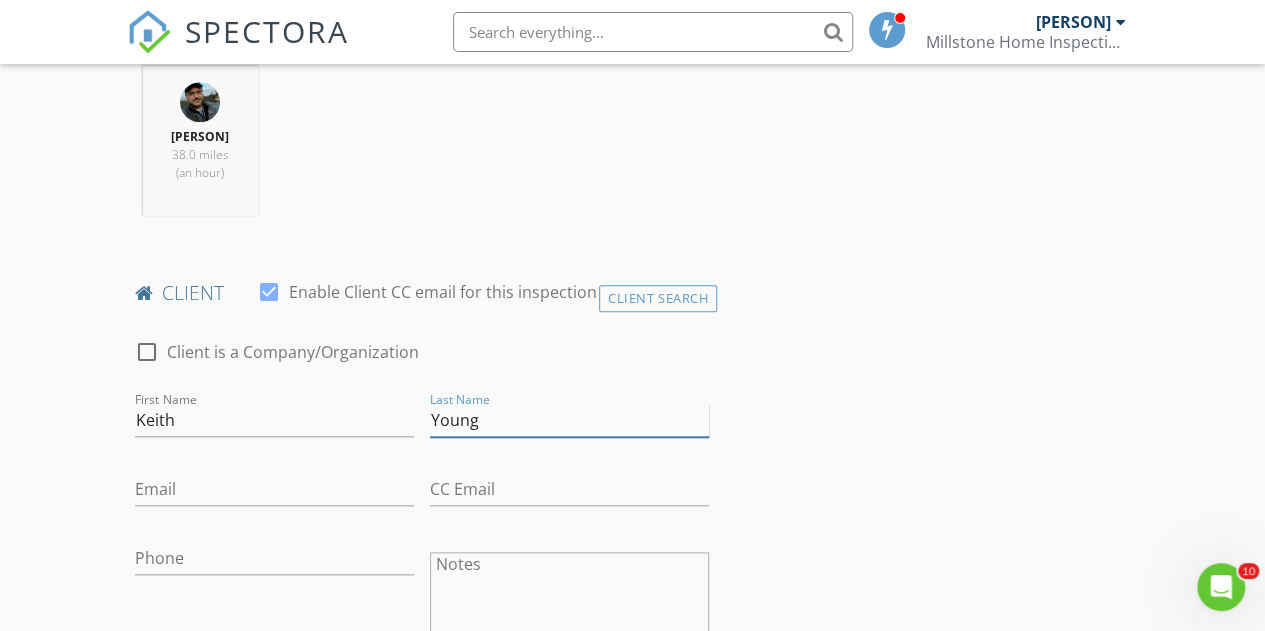 type on "Young" 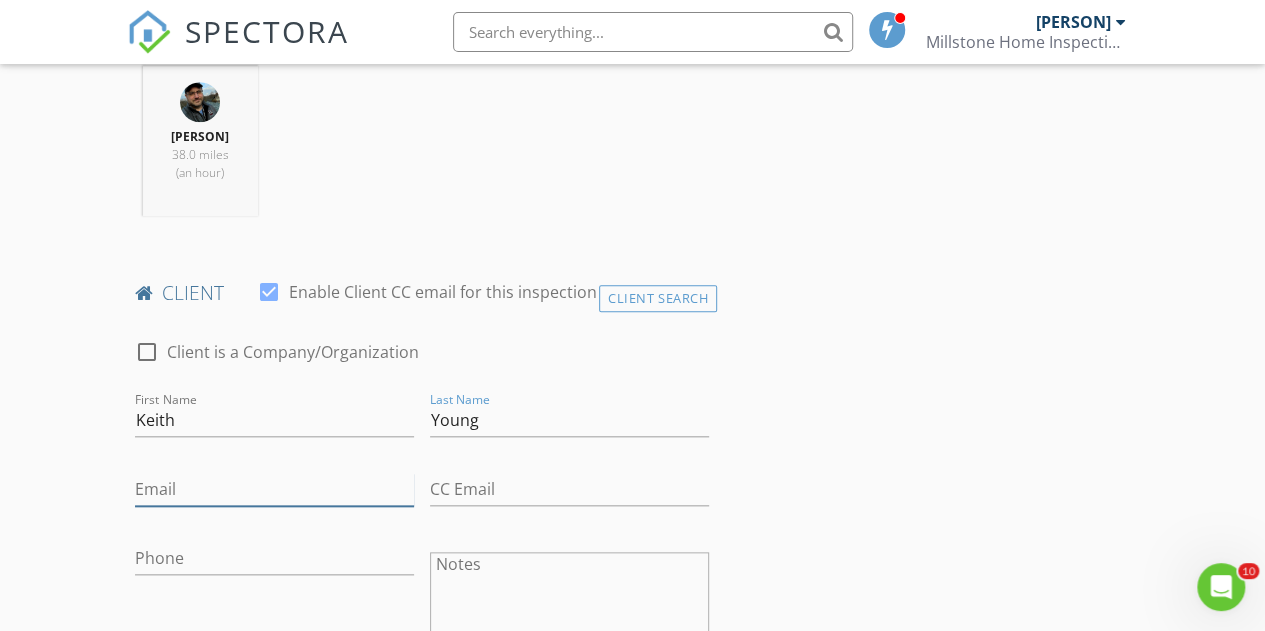 click on "Email" at bounding box center [274, 489] 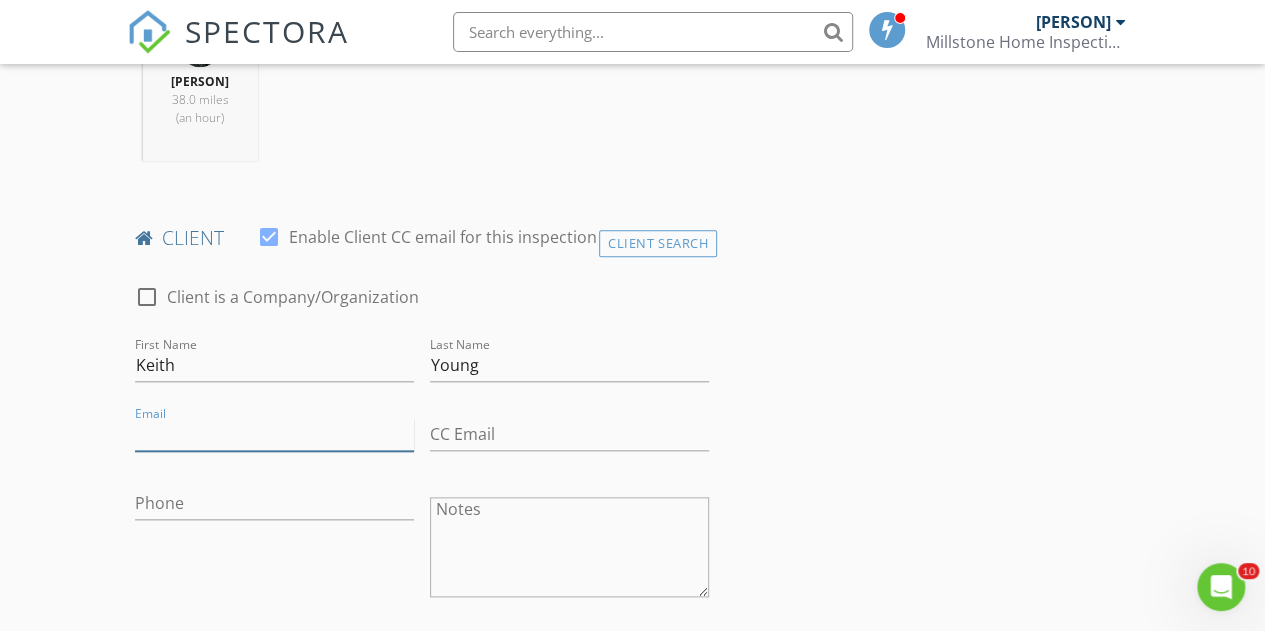scroll, scrollTop: 902, scrollLeft: 0, axis: vertical 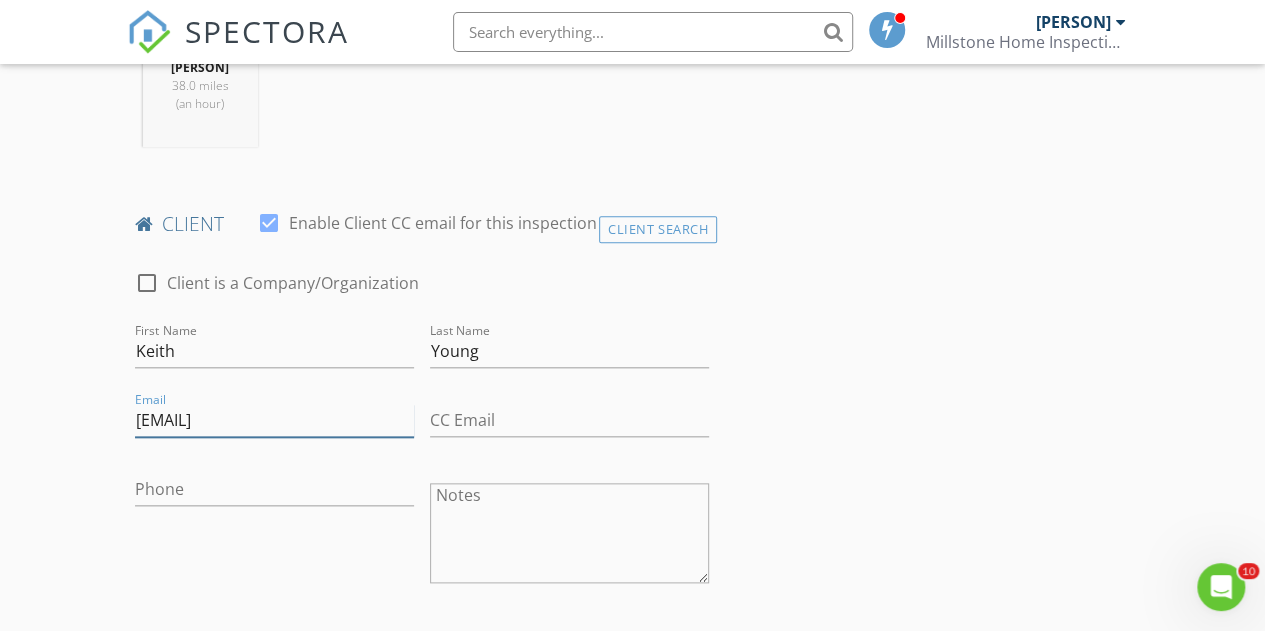 type on "keithyoung409@yahoo.com" 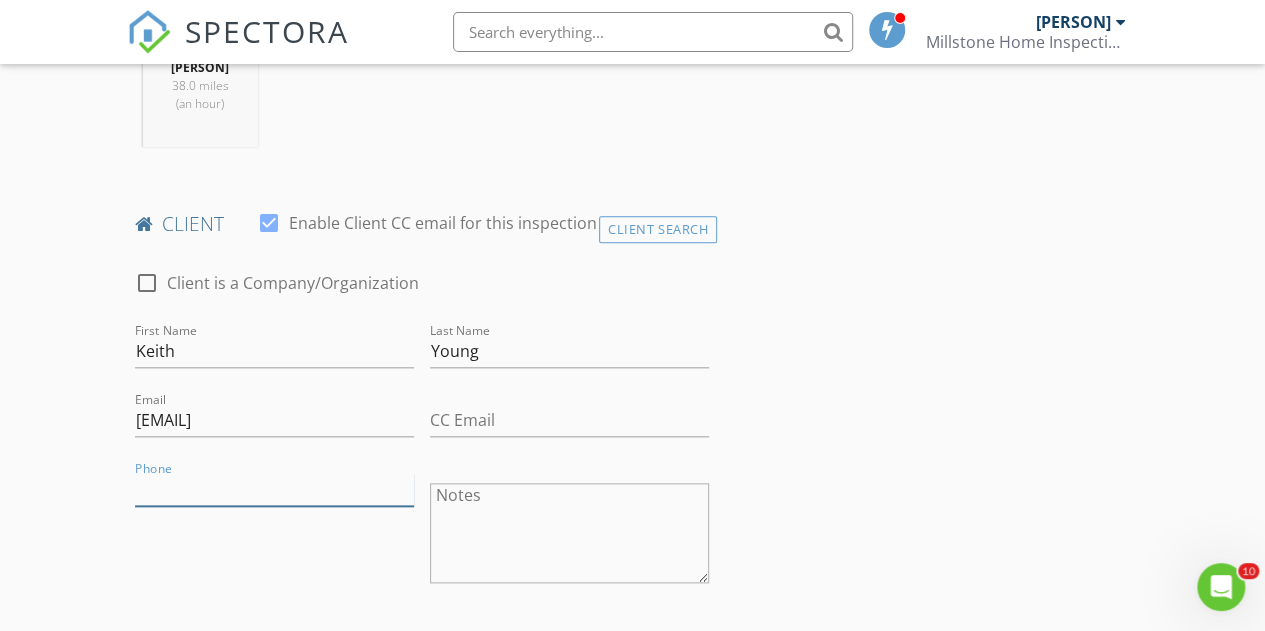 click on "Phone" at bounding box center [274, 489] 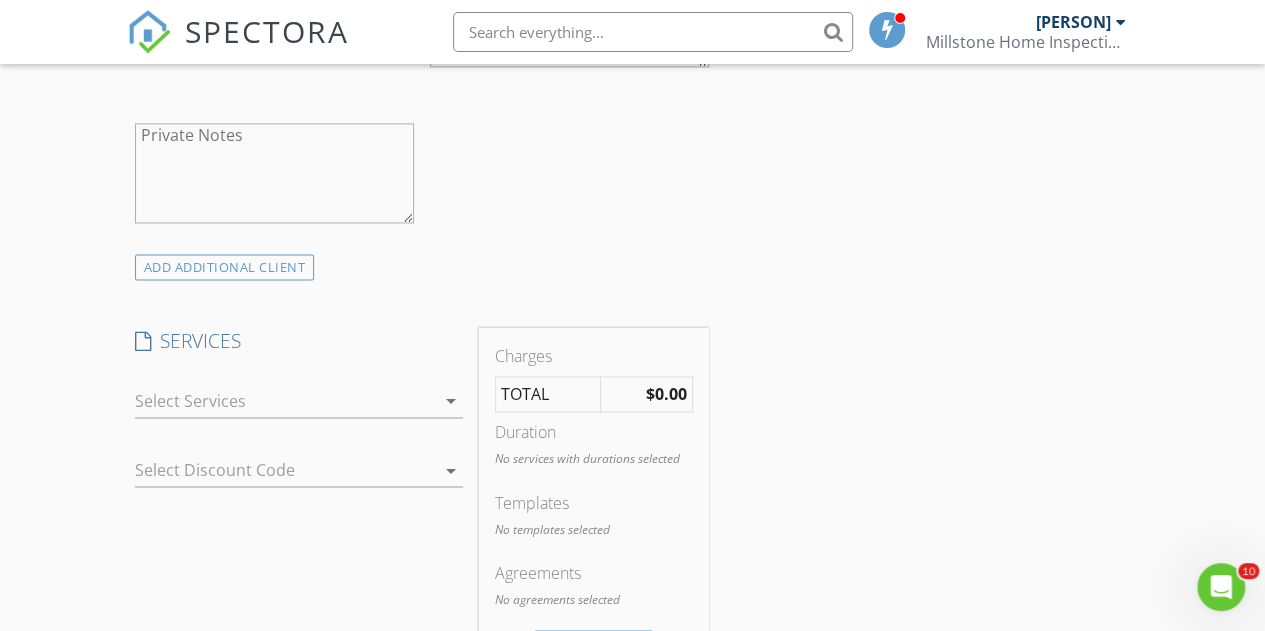 scroll, scrollTop: 1470, scrollLeft: 0, axis: vertical 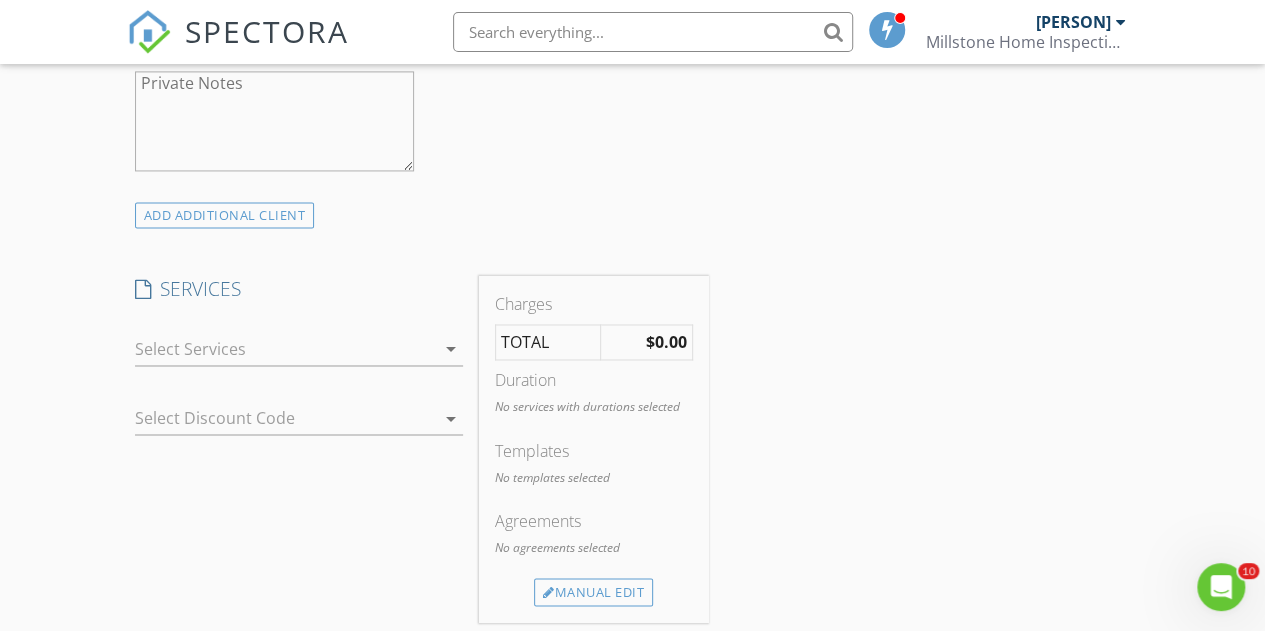 type on "724-355-7314" 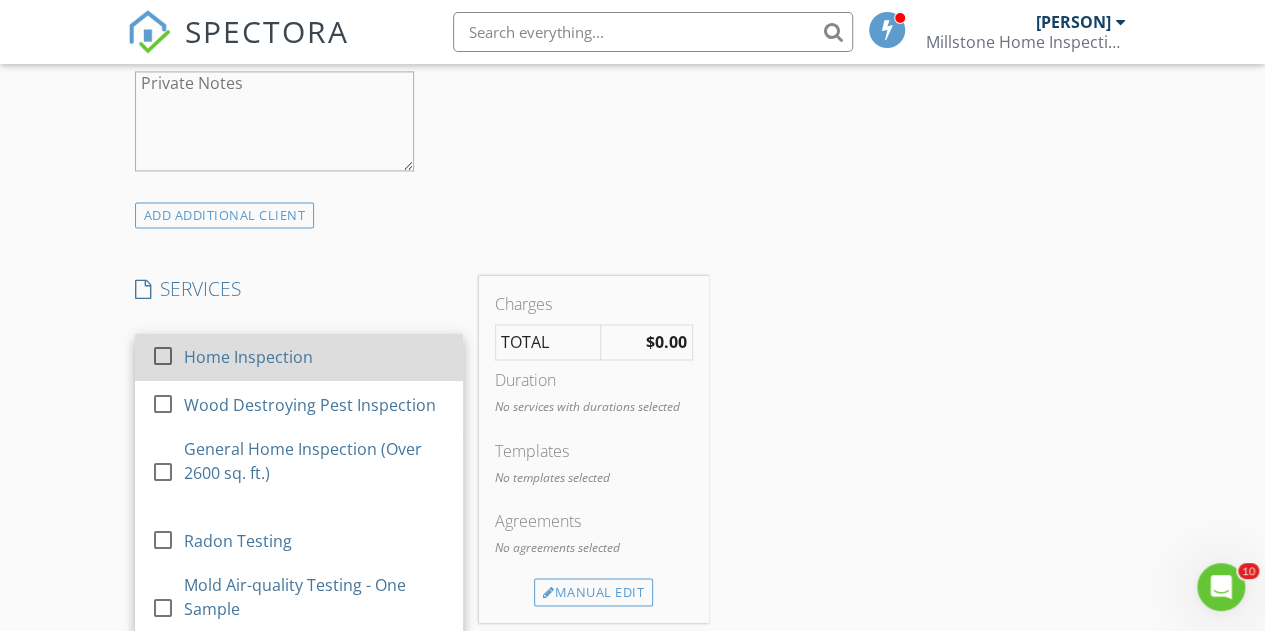click on "Home Inspection" at bounding box center [314, 357] 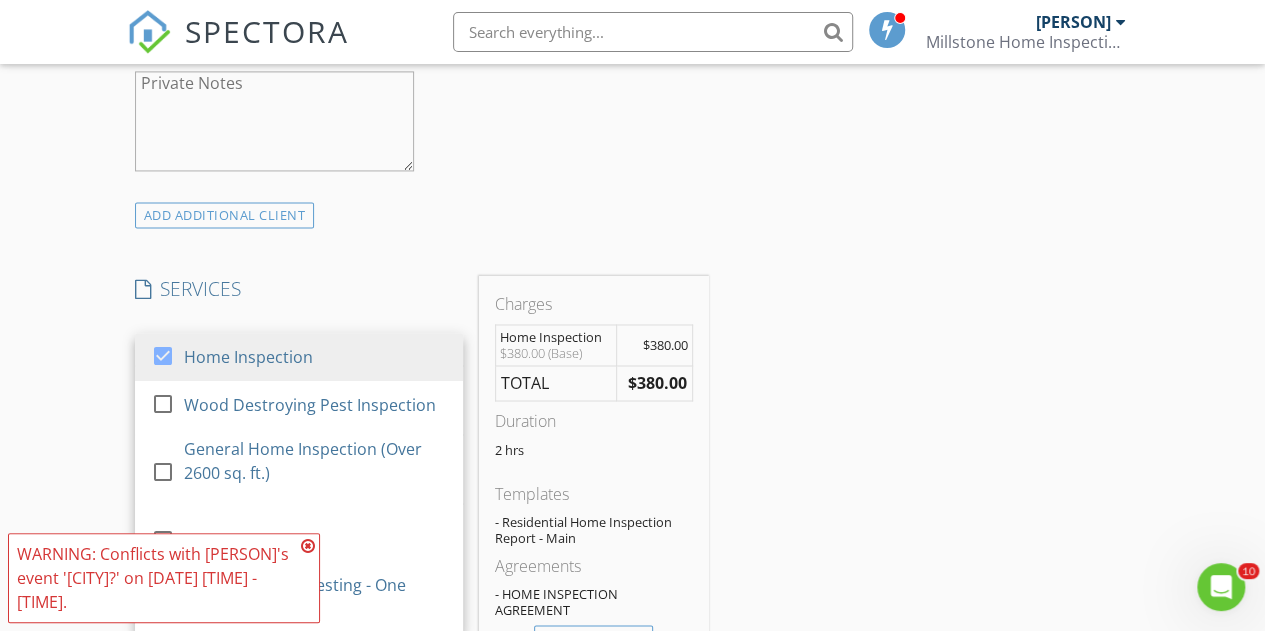 click on "INSPECTOR(S)
check_box   Troy Baughman   PRIMARY   Troy Baughman arrow_drop_down   check_box_outline_blank Troy Baughman specifically requested
Date/Time
08/07/2025 9:30 AM
Location
Address Search       Address 59 Chestnut Ridge Dr   Unit   City Clarion   State PA   Zip 16214   County Clarion     Square Feet 1568   Year Built 1966   Foundation arrow_drop_down     Troy Baughman     38.0 miles     (an hour)
client
check_box Enable Client CC email for this inspection   Client Search     check_box_outline_blank Client is a Company/Organization     First Name Keith   Last Name Young   Email keithyoung409@yahoo.com   CC Email   Phone 724-355-7314           Notes   Private Notes
ADD ADDITIONAL client
SERVICES
check_box   Home Inspection   check_box_outline_blank" at bounding box center [633, 500] 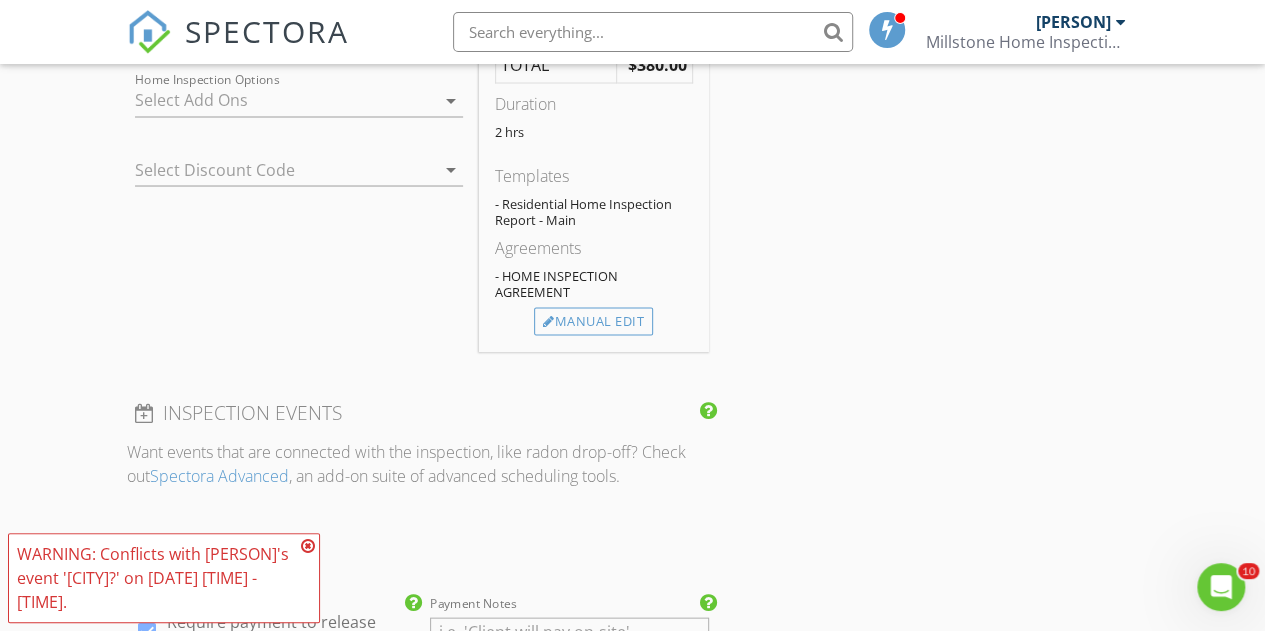 scroll, scrollTop: 1770, scrollLeft: 0, axis: vertical 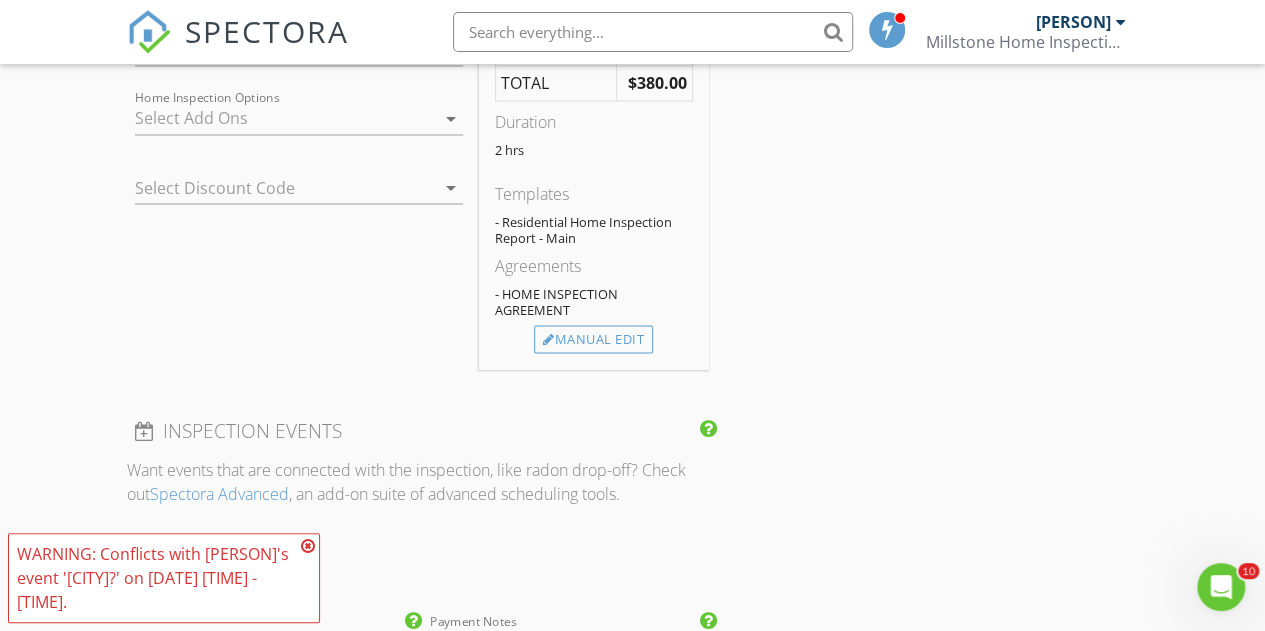 click on "INSPECTOR(S)
check_box   Troy Baughman   PRIMARY   Troy Baughman arrow_drop_down   check_box_outline_blank Troy Baughman specifically requested
Date/Time
08/07/2025 9:30 AM
Location
Address Search       Address 59 Chestnut Ridge Dr   Unit   City Clarion   State PA   Zip 16214   County Clarion     Square Feet 1568   Year Built 1966   Foundation arrow_drop_down     Troy Baughman     38.0 miles     (an hour)
client
check_box Enable Client CC email for this inspection   Client Search     check_box_outline_blank Client is a Company/Organization     First Name Keith   Last Name Young   Email keithyoung409@yahoo.com   CC Email   Phone 724-355-7314           Notes   Private Notes
ADD ADDITIONAL client
SERVICES
check_box   Home Inspection   check_box_outline_blank" at bounding box center (633, 200) 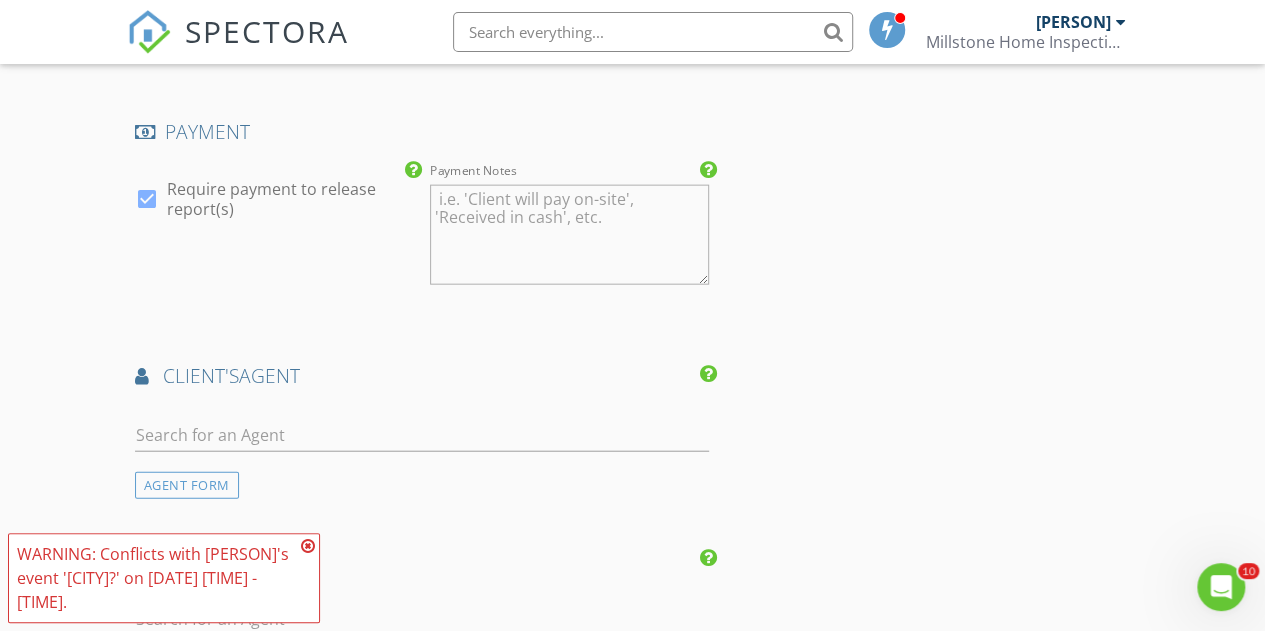 scroll, scrollTop: 2270, scrollLeft: 0, axis: vertical 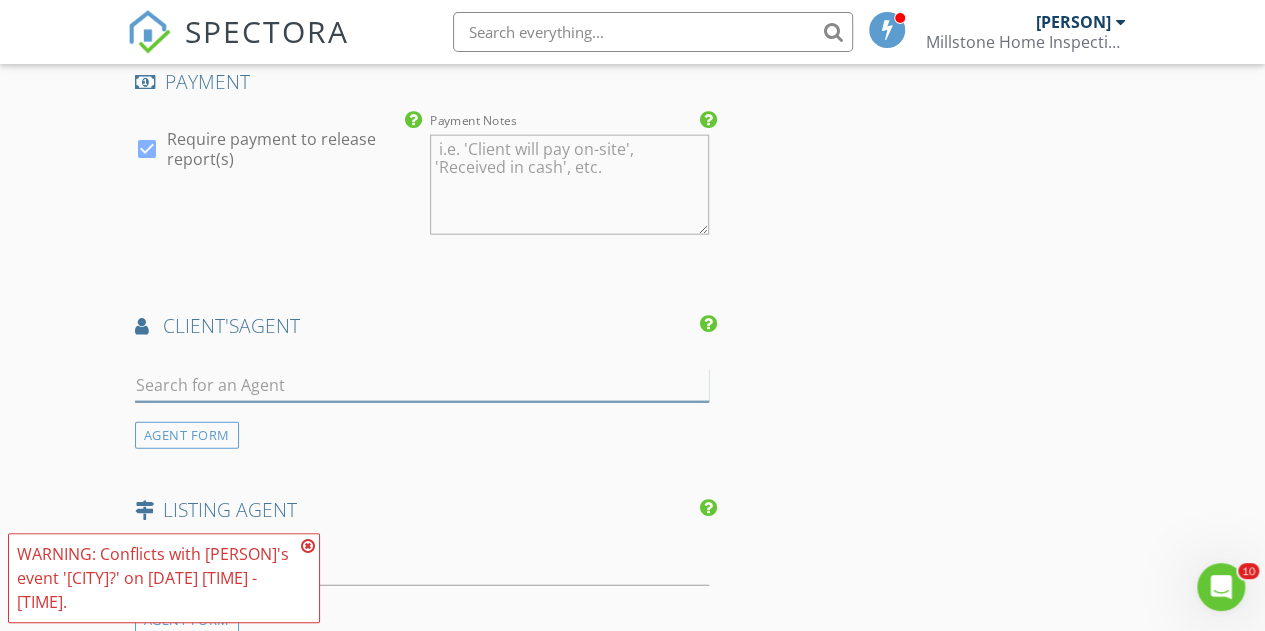 click at bounding box center (422, 385) 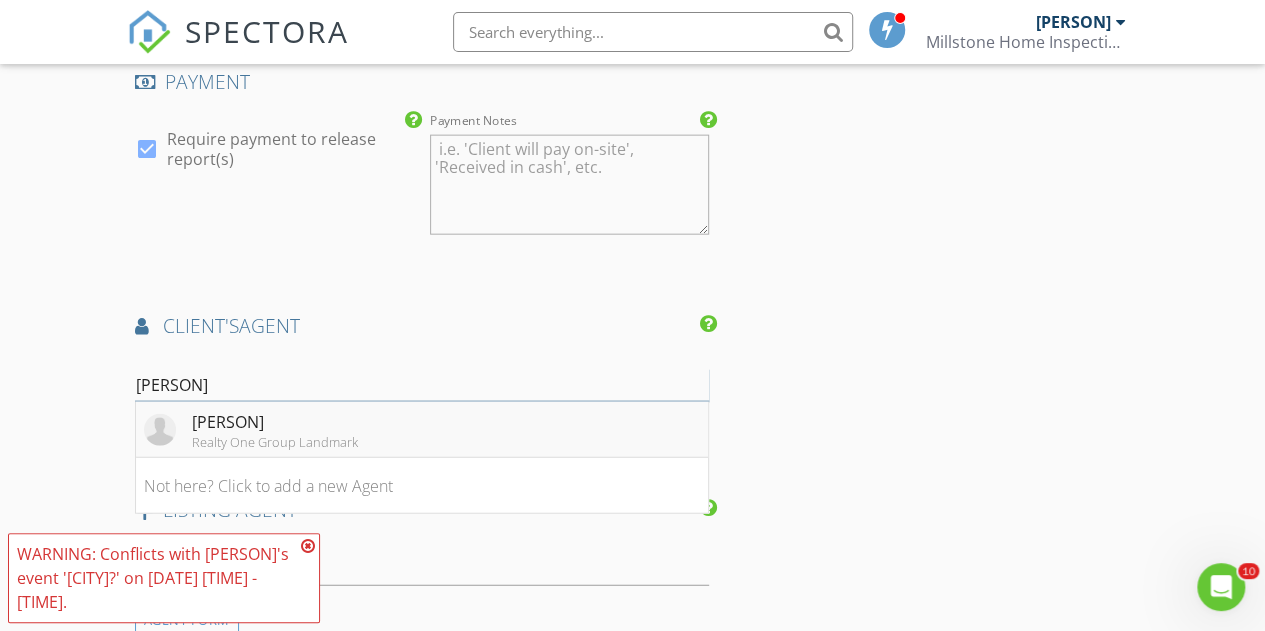 type on "teri" 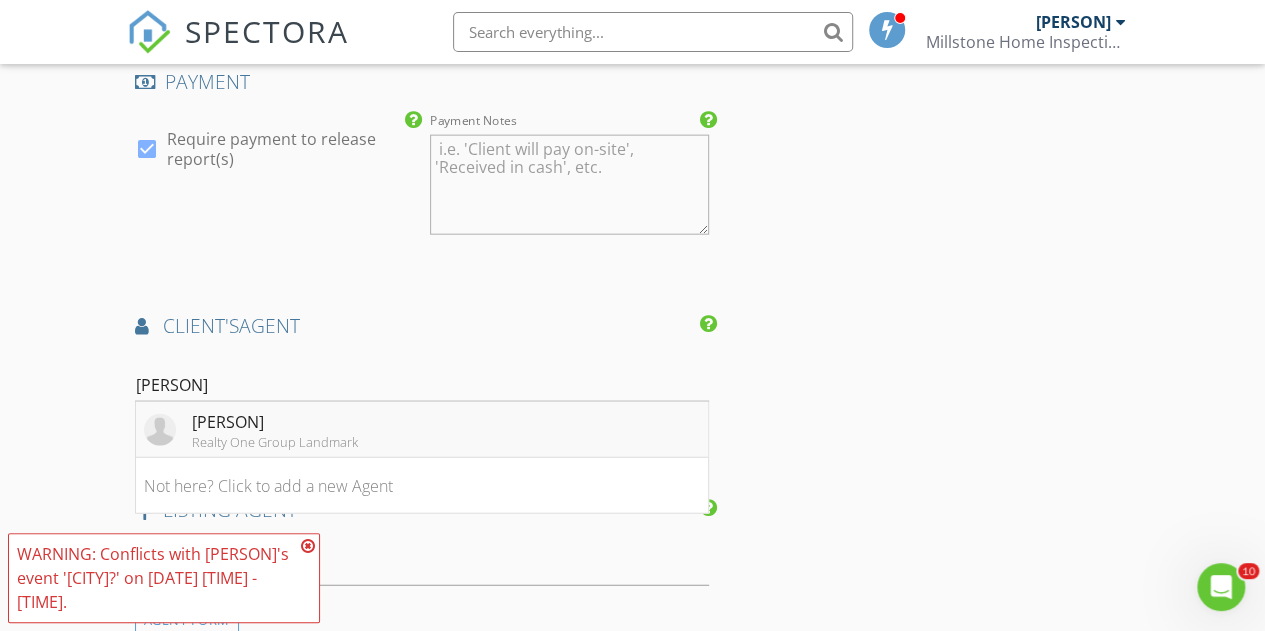 click on "Teri Steel" at bounding box center (275, 422) 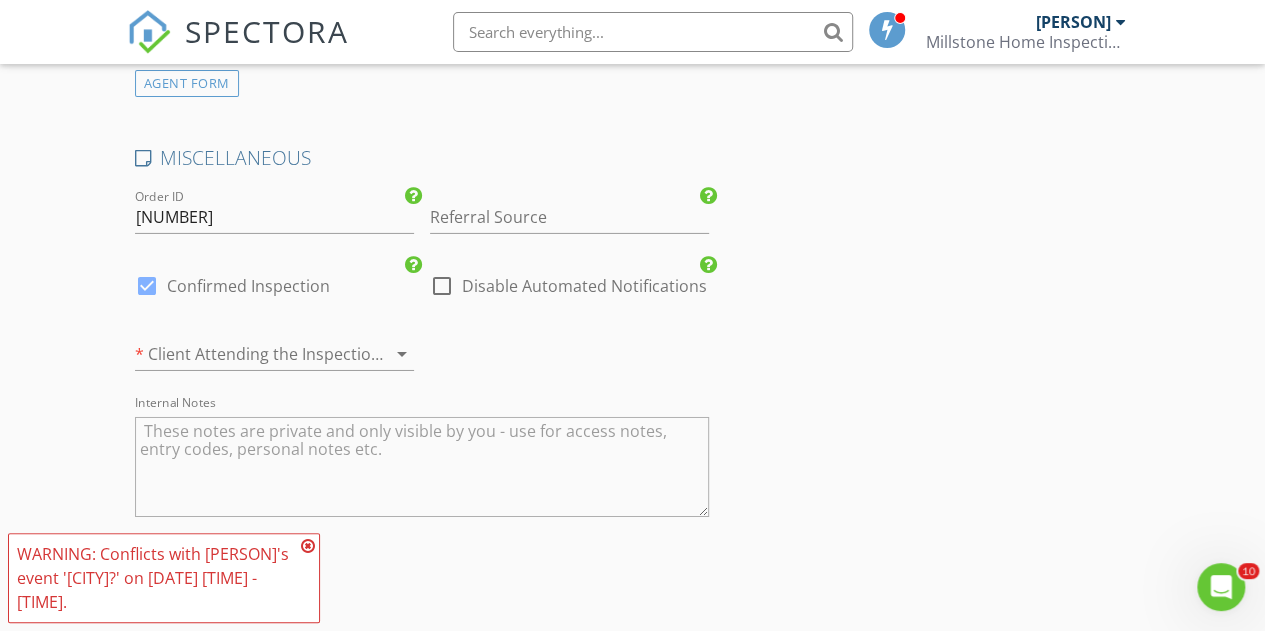 scroll, scrollTop: 3370, scrollLeft: 0, axis: vertical 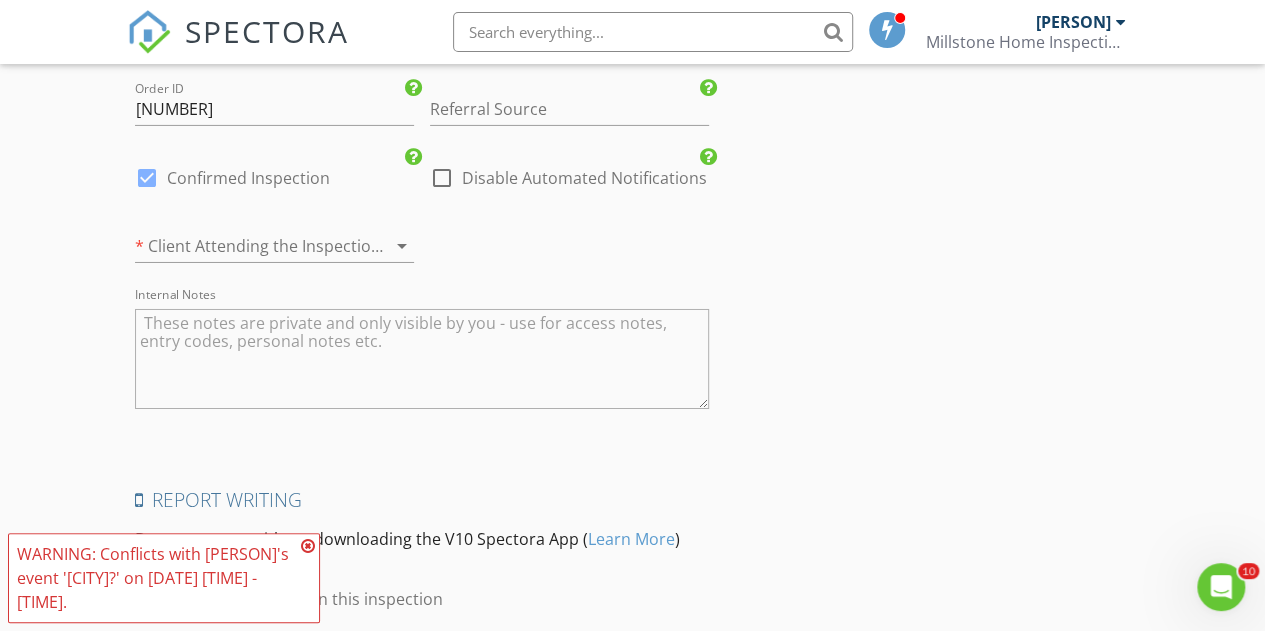 click at bounding box center (422, 359) 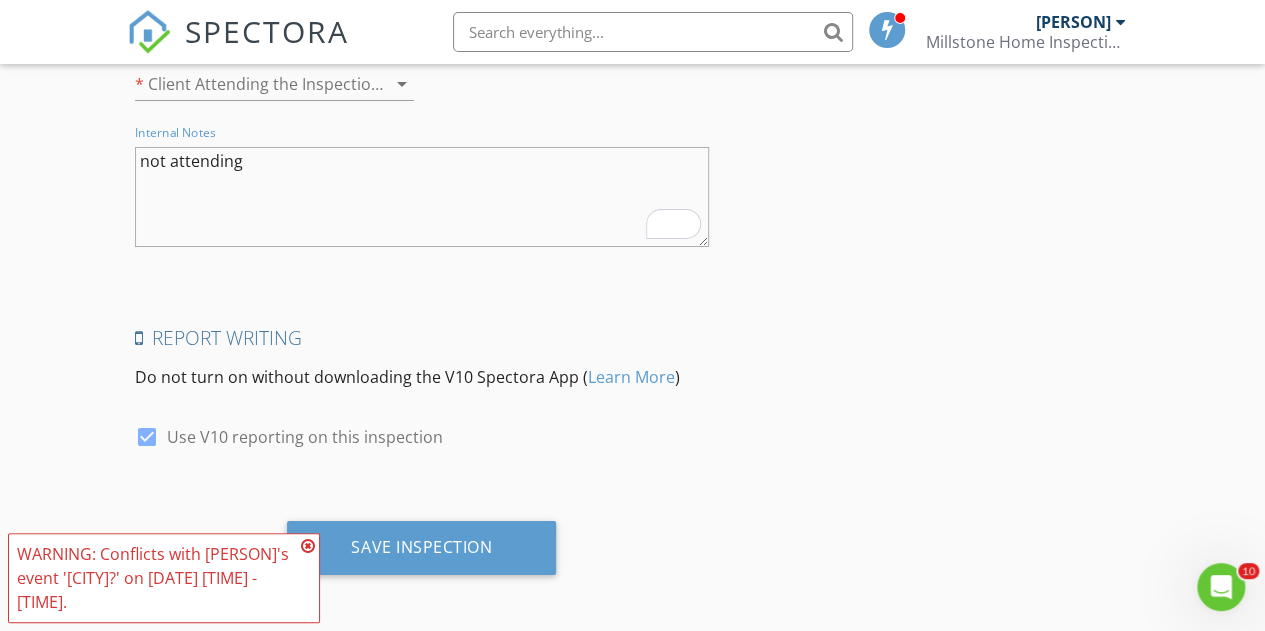 scroll, scrollTop: 3548, scrollLeft: 0, axis: vertical 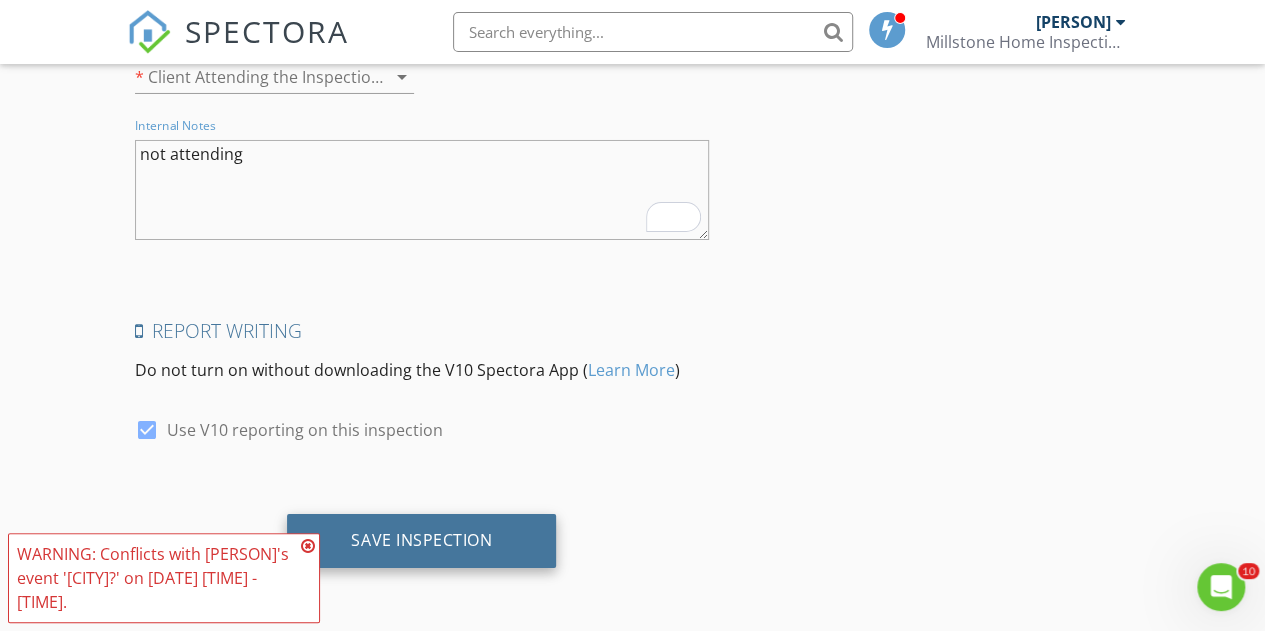 type on "not attending" 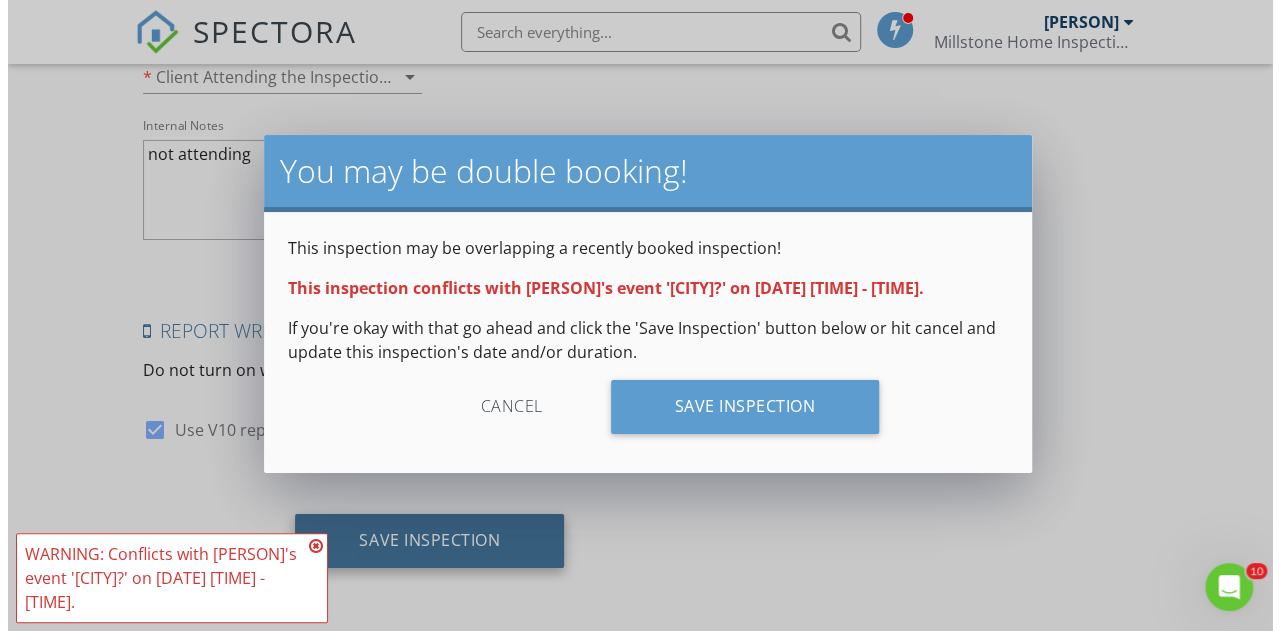 scroll, scrollTop: 3532, scrollLeft: 0, axis: vertical 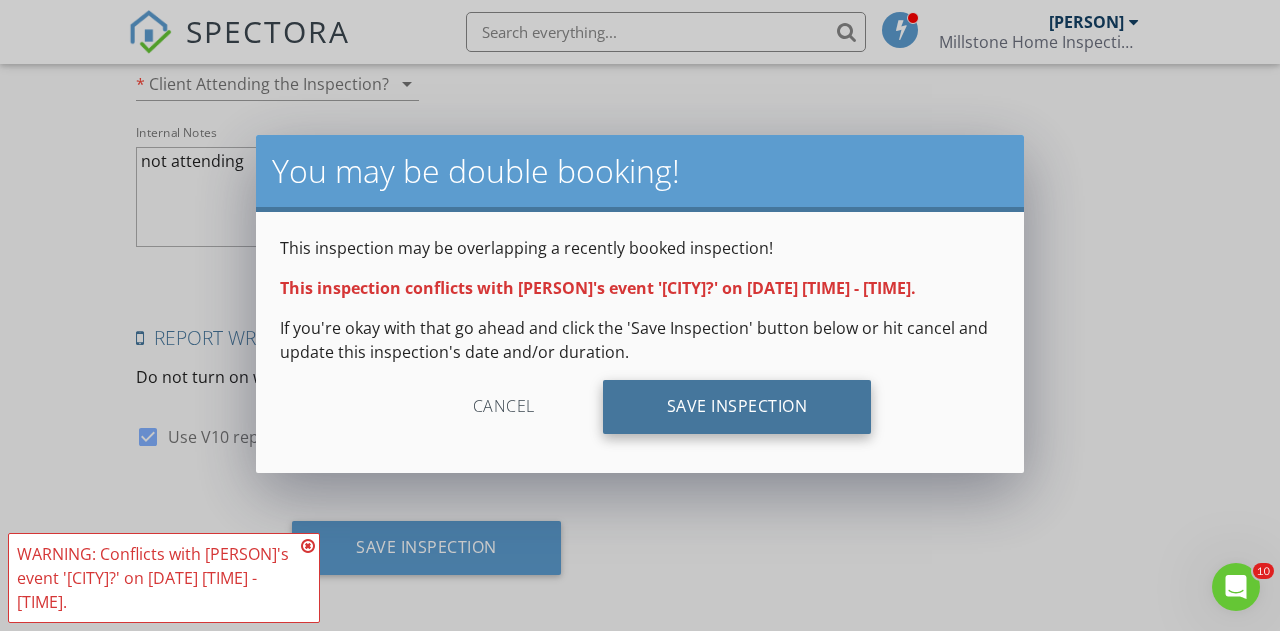 click on "Save Inspection" at bounding box center [737, 407] 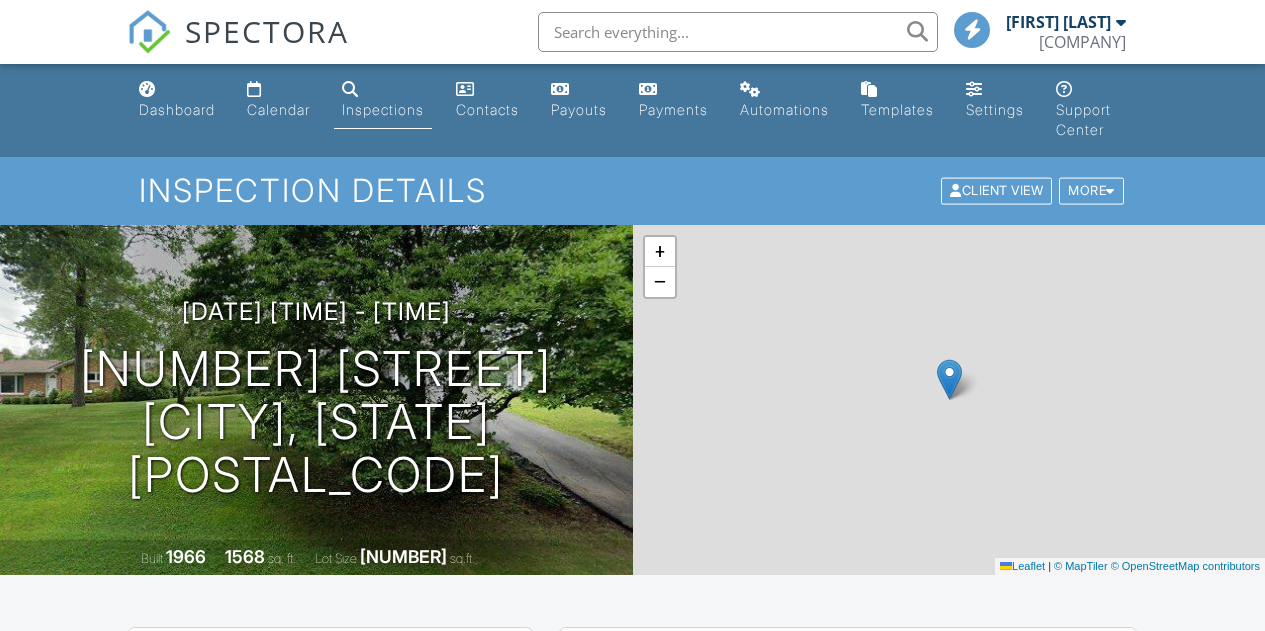 scroll, scrollTop: 0, scrollLeft: 0, axis: both 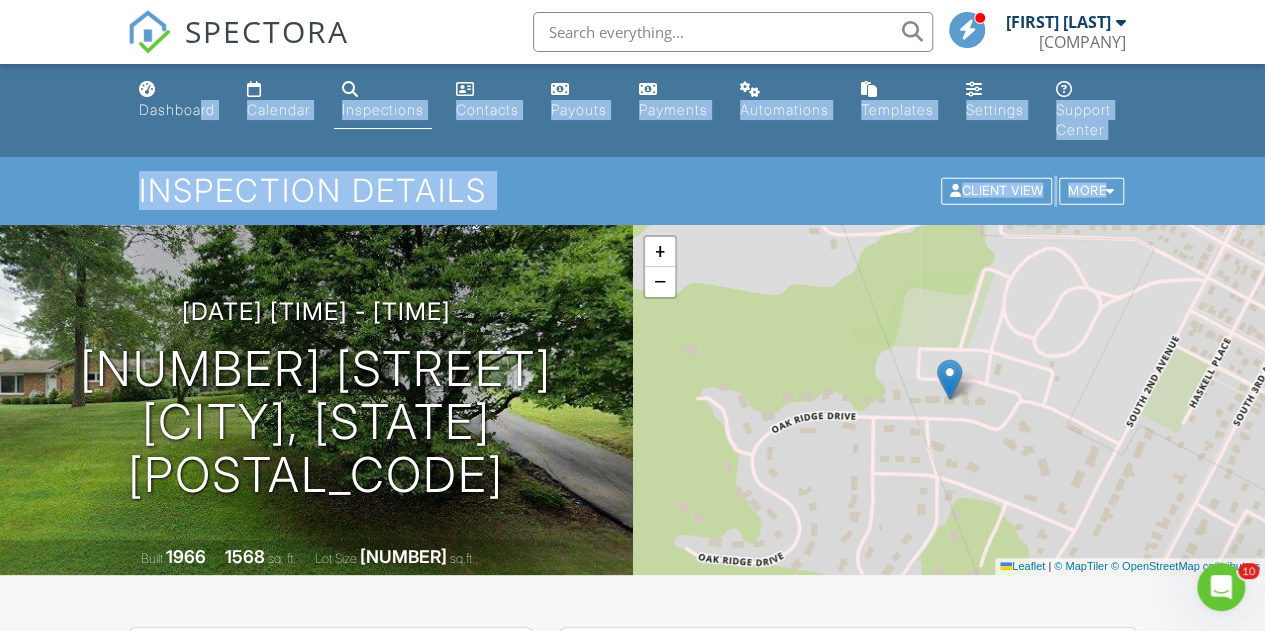 drag, startPoint x: 334, startPoint y: 219, endPoint x: 348, endPoint y: 225, distance: 15.231546 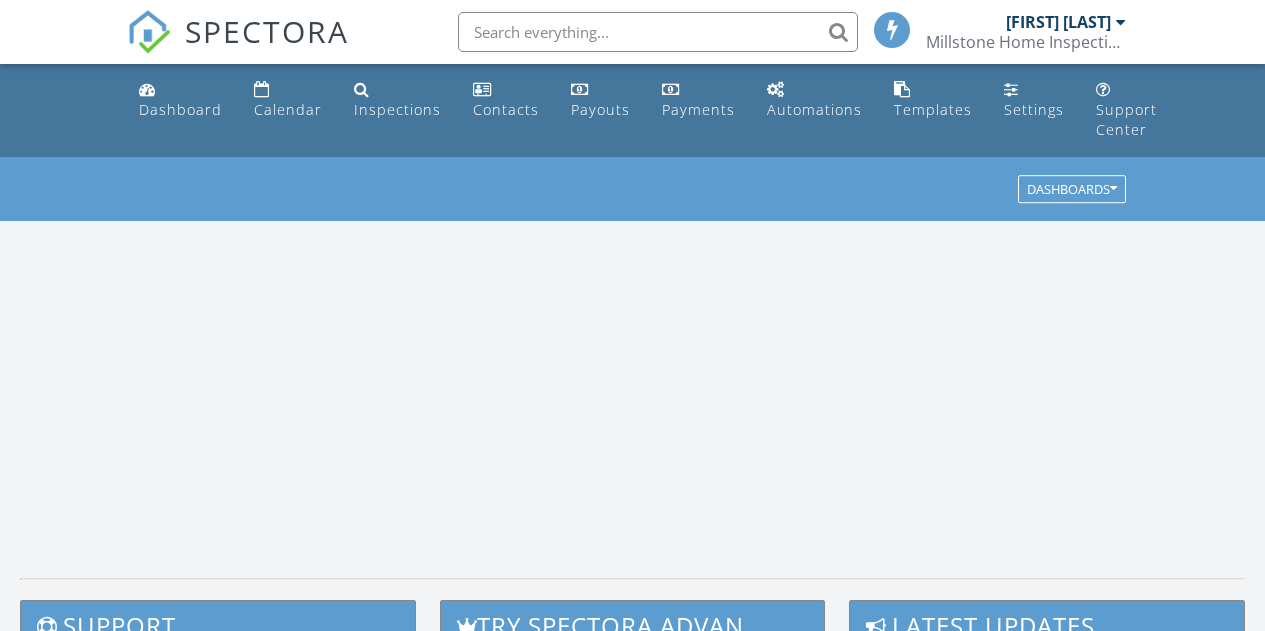 scroll, scrollTop: 0, scrollLeft: 0, axis: both 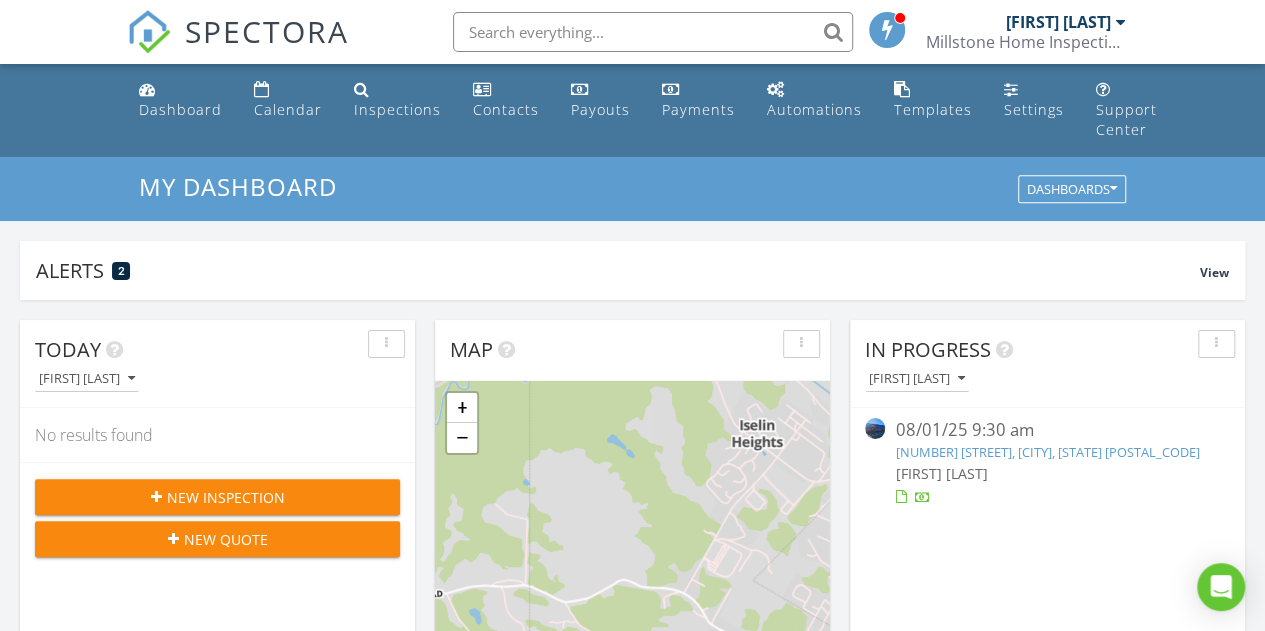 click on "08/01/25 9:30 am" at bounding box center (1047, 430) 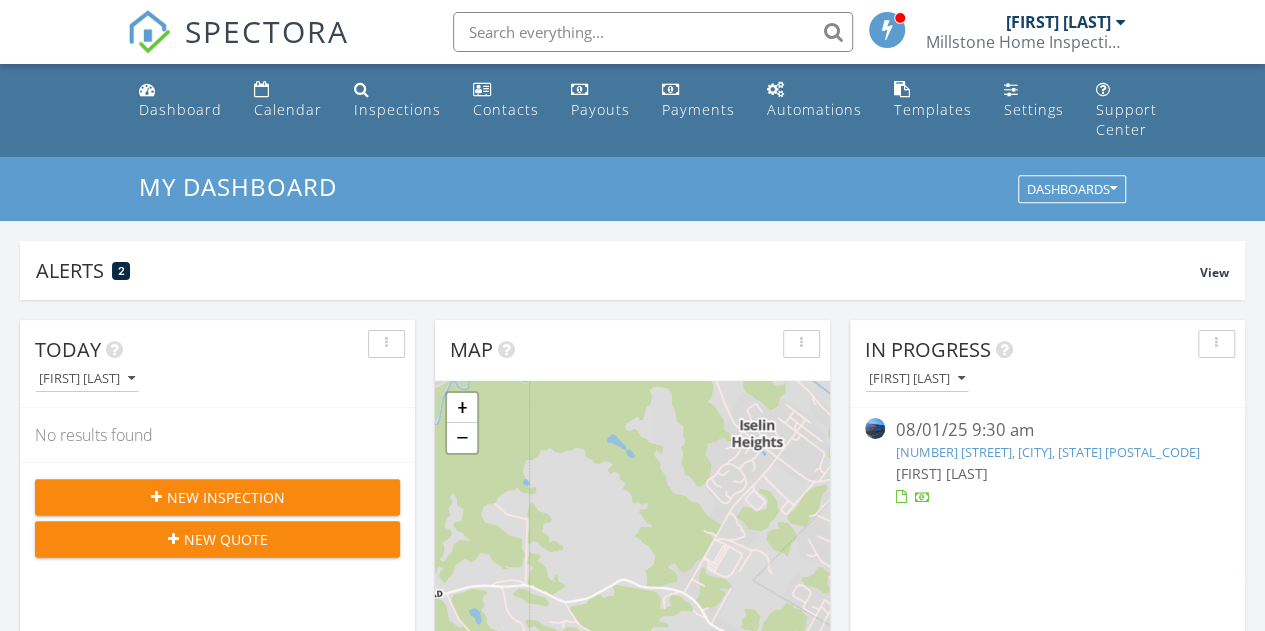 scroll, scrollTop: 0, scrollLeft: 0, axis: both 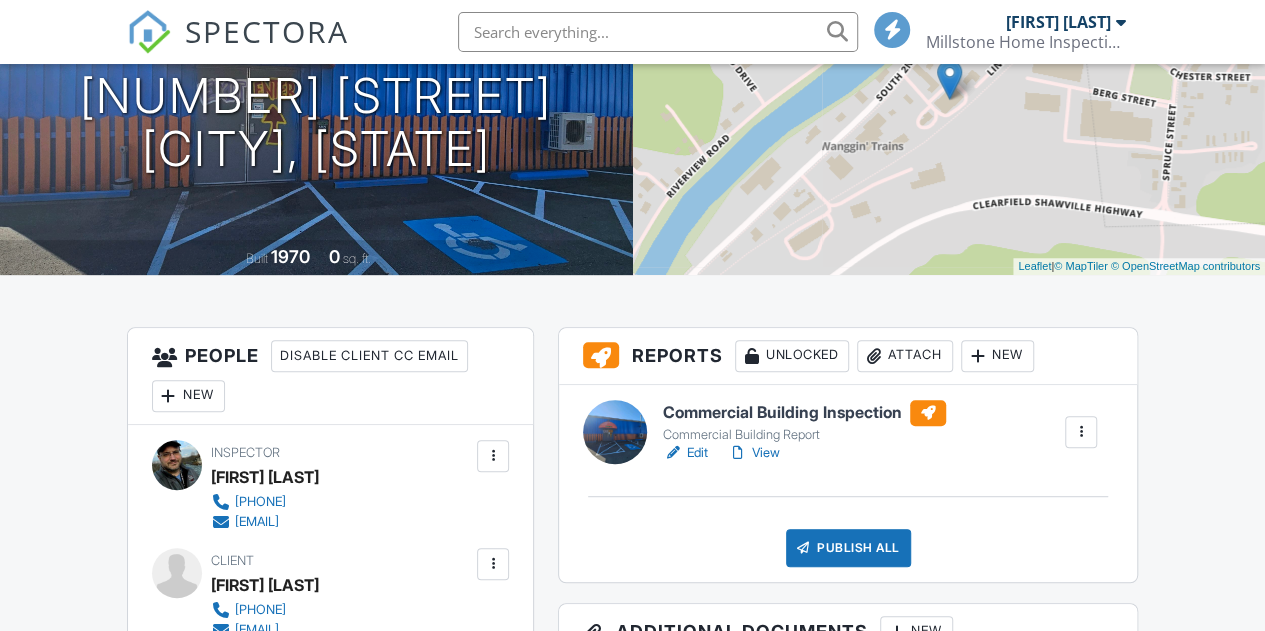 click on "Edit" at bounding box center [685, 453] 